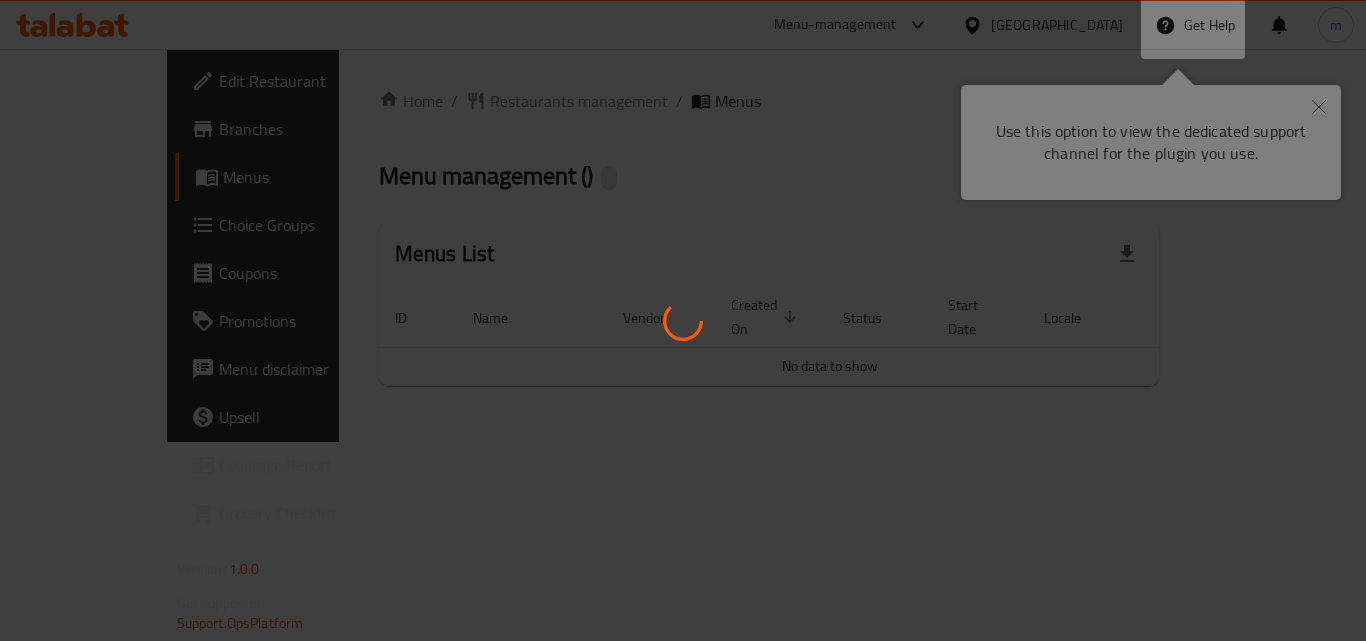 scroll, scrollTop: 0, scrollLeft: 0, axis: both 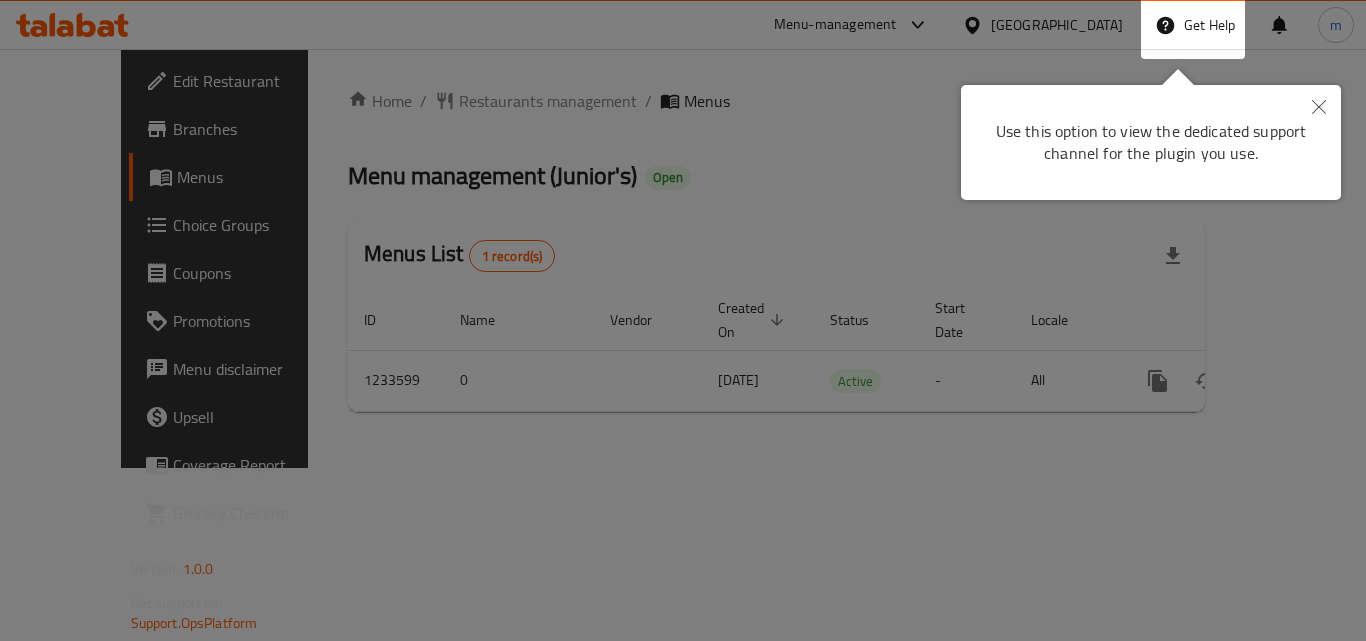 click 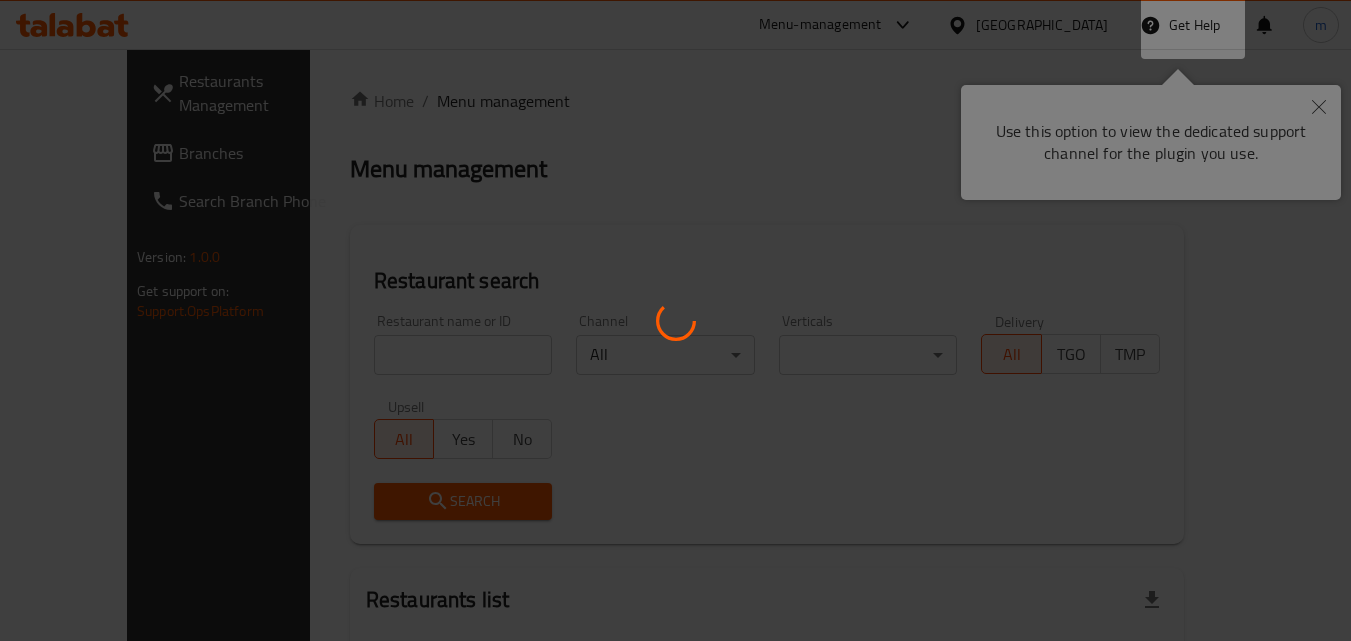 scroll, scrollTop: 0, scrollLeft: 0, axis: both 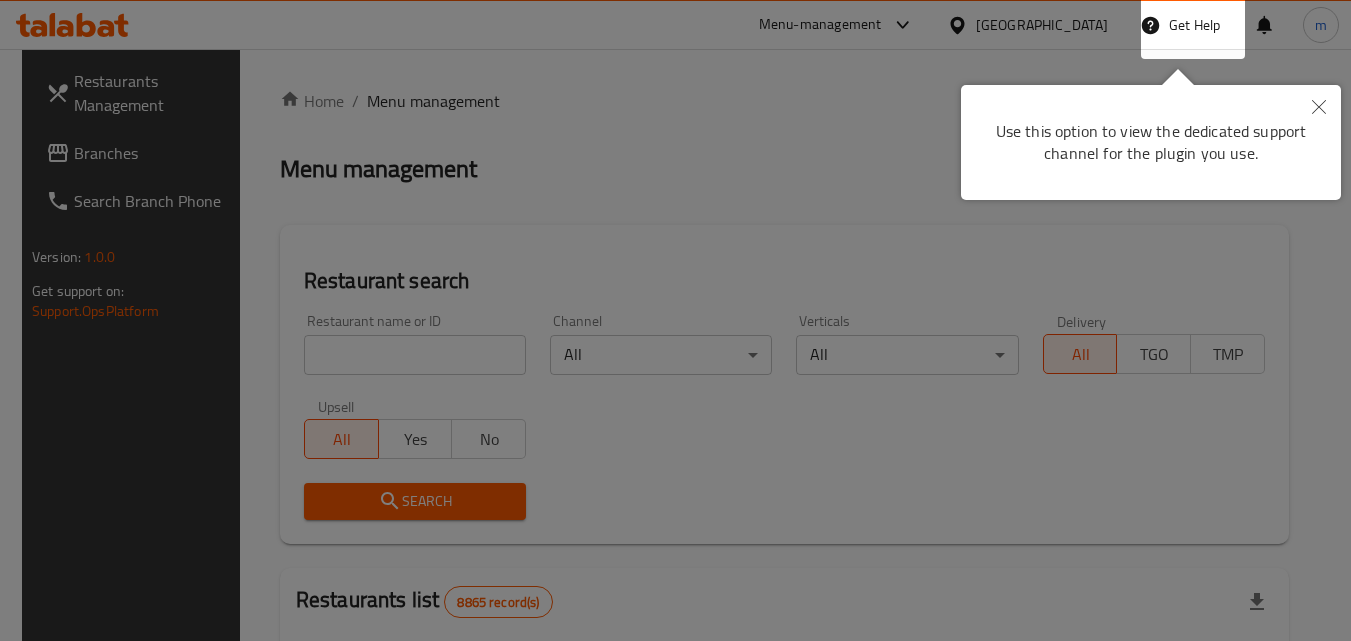 click 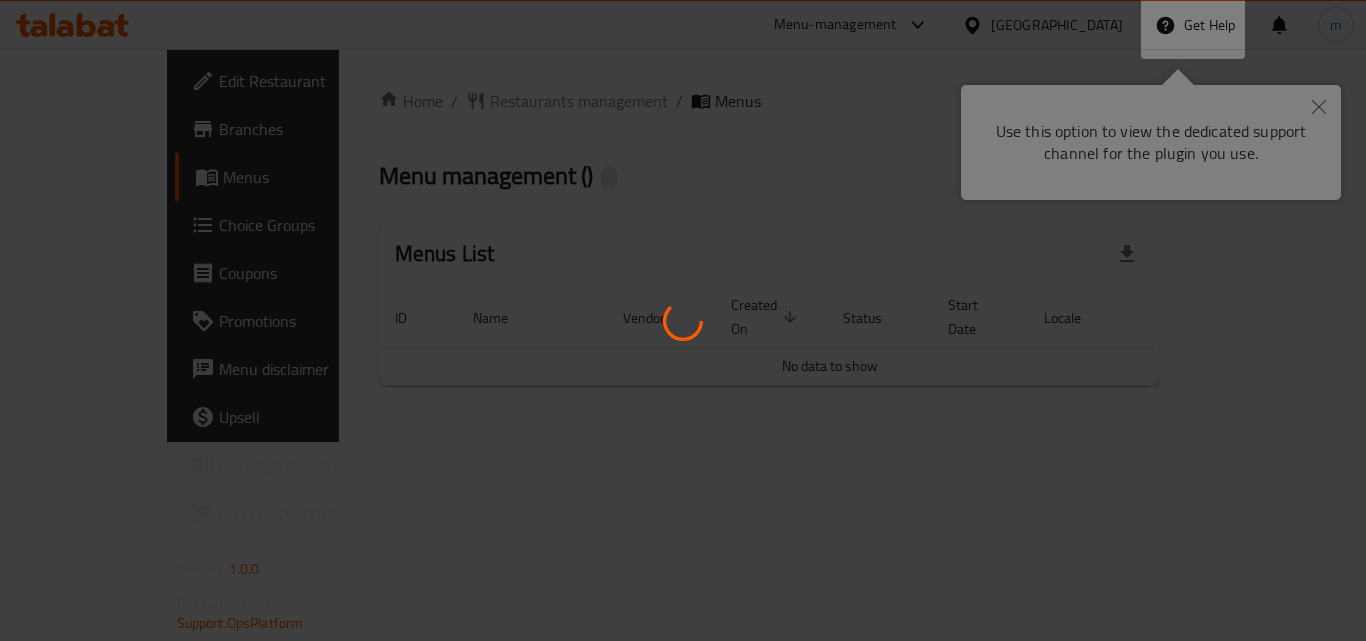 scroll, scrollTop: 0, scrollLeft: 0, axis: both 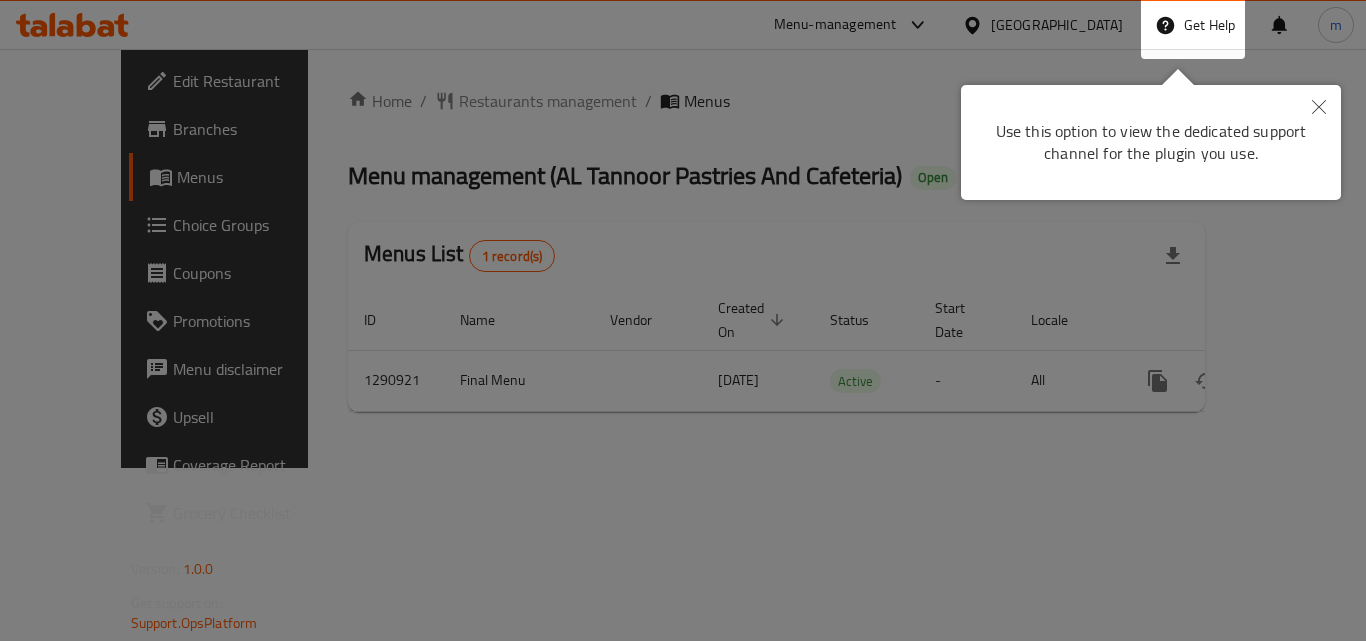 click at bounding box center [1319, 108] 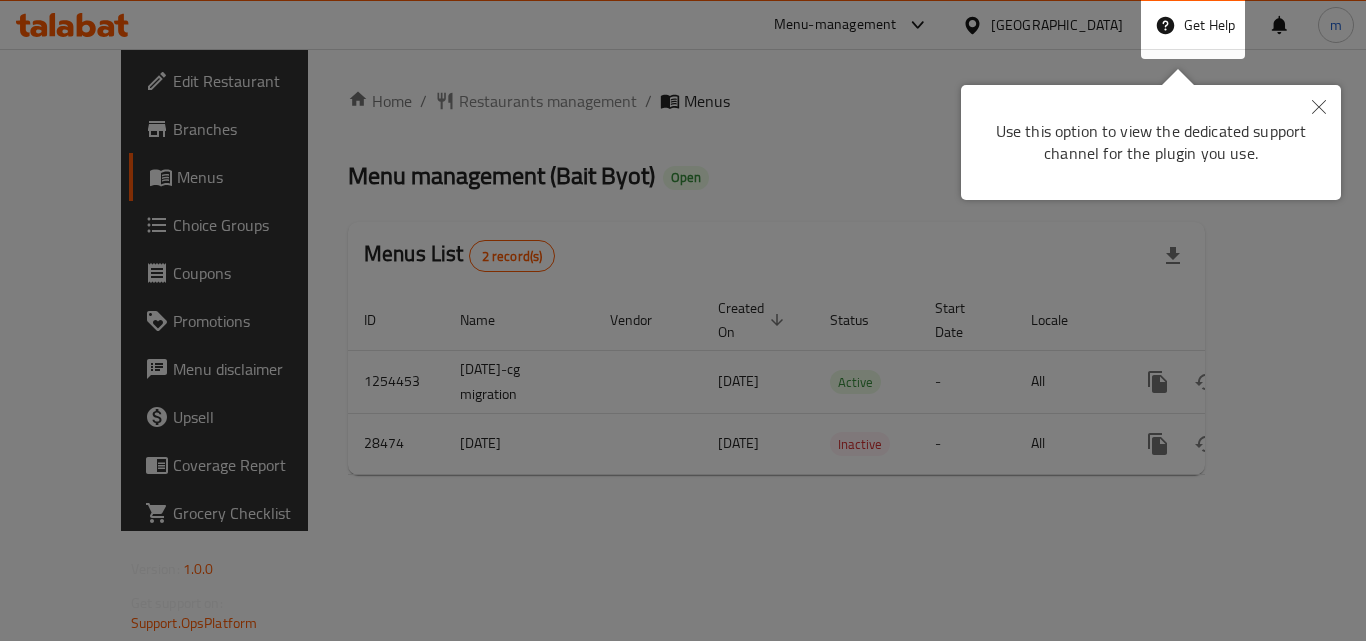 scroll, scrollTop: 0, scrollLeft: 0, axis: both 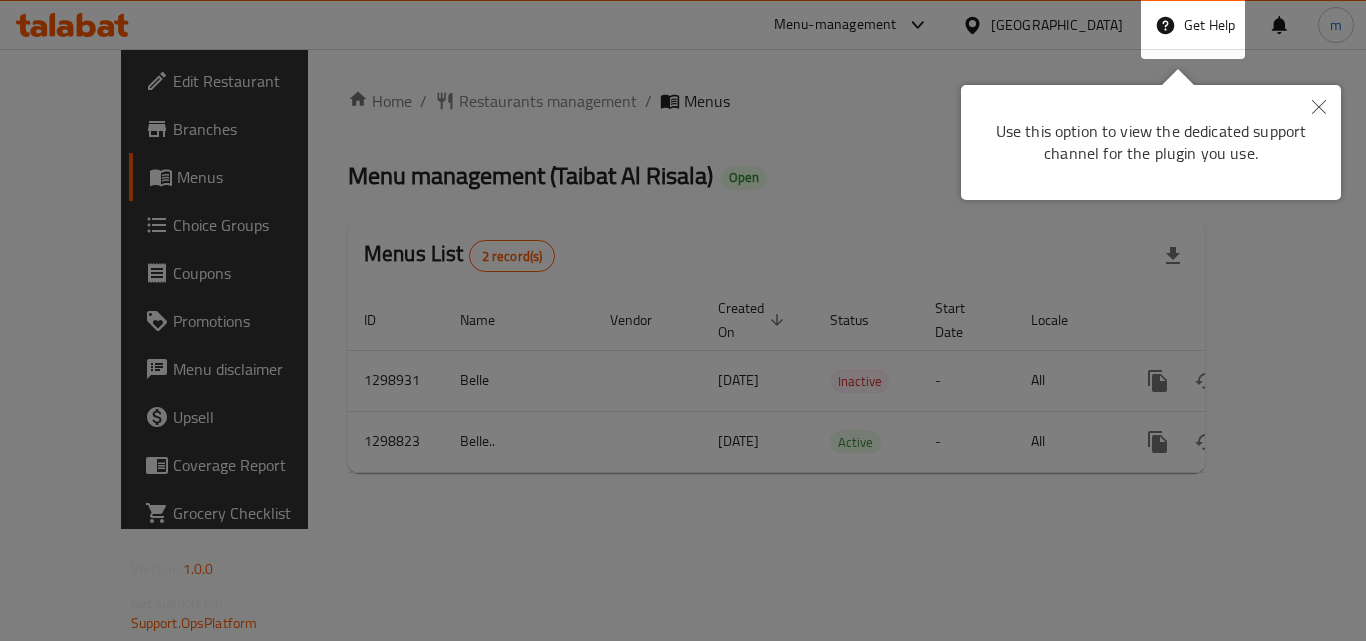 click at bounding box center [1319, 108] 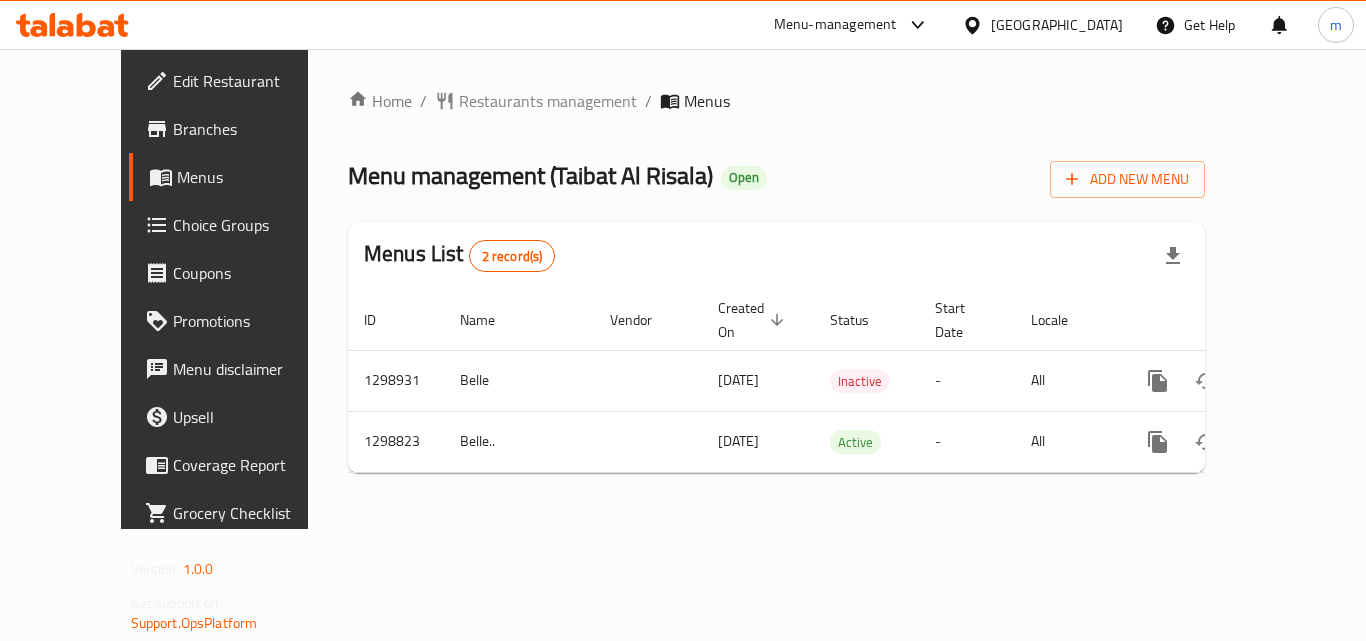 click 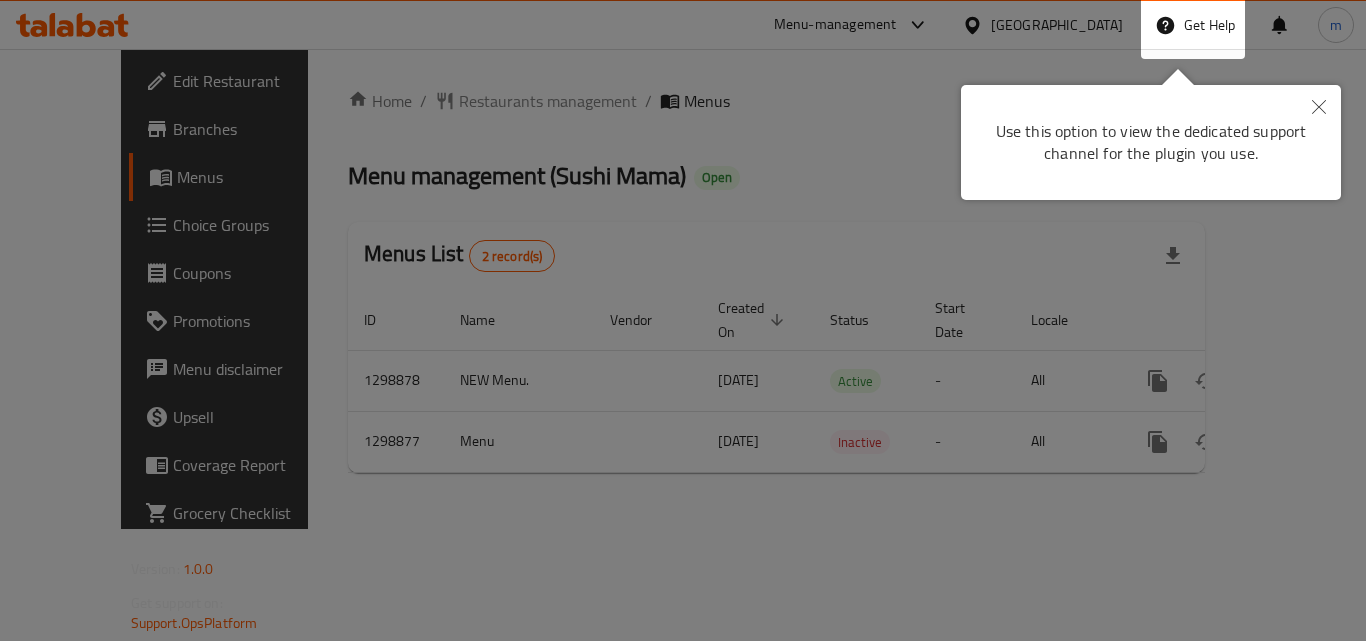 scroll, scrollTop: 0, scrollLeft: 0, axis: both 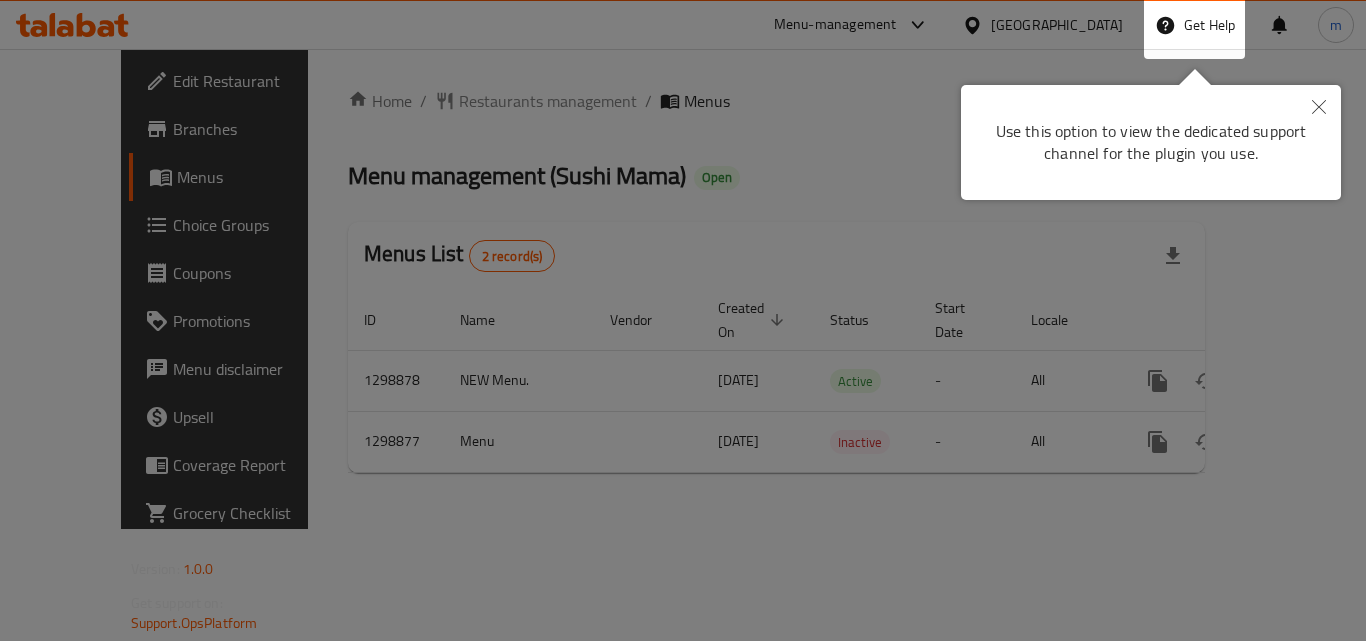 click at bounding box center (1319, 108) 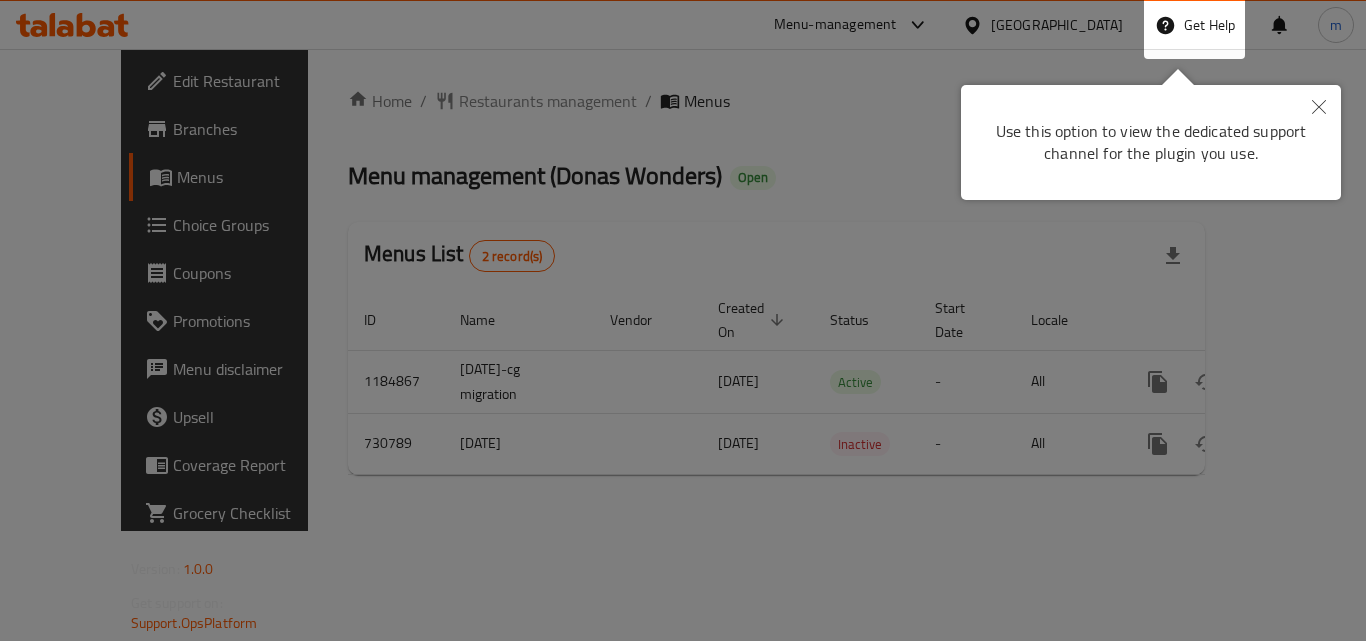 scroll, scrollTop: 0, scrollLeft: 0, axis: both 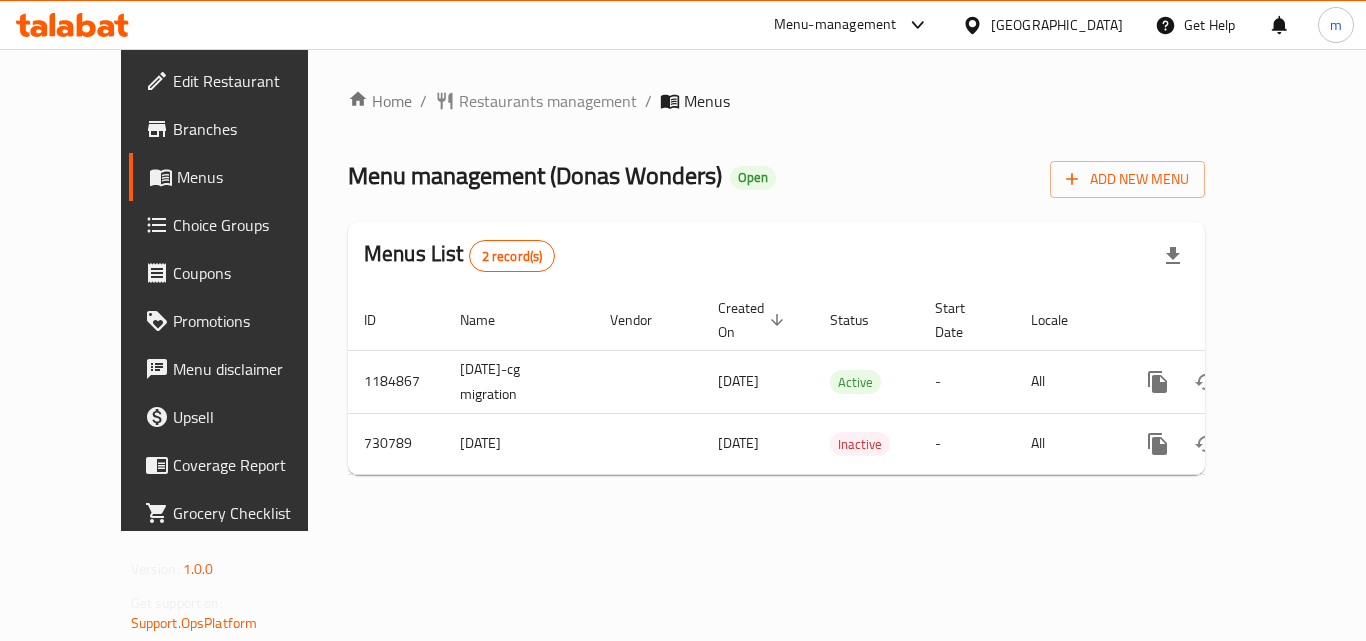 click at bounding box center [72, 25] 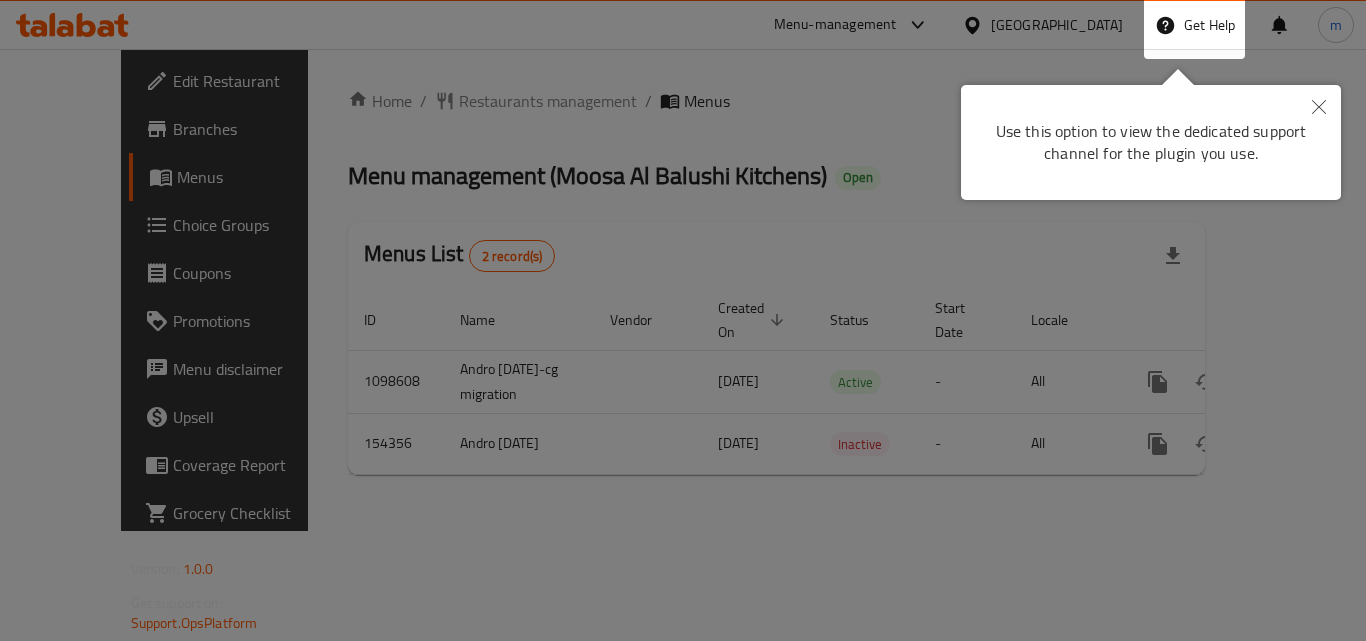 scroll, scrollTop: 0, scrollLeft: 0, axis: both 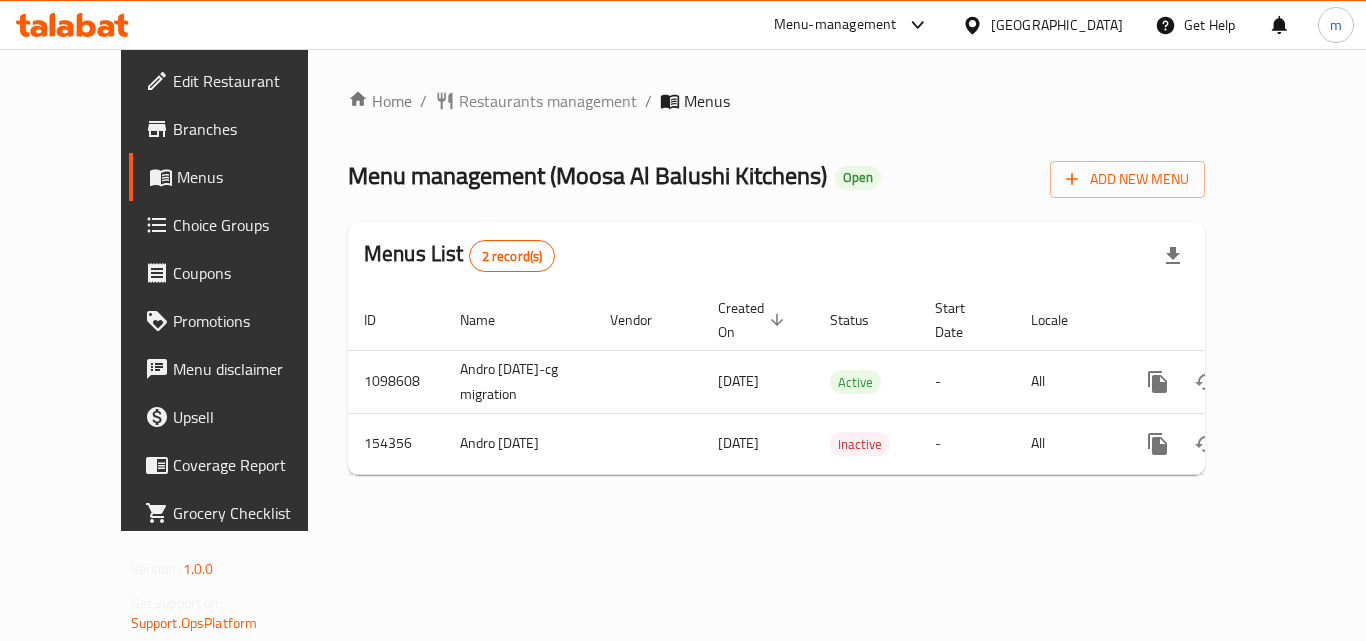click 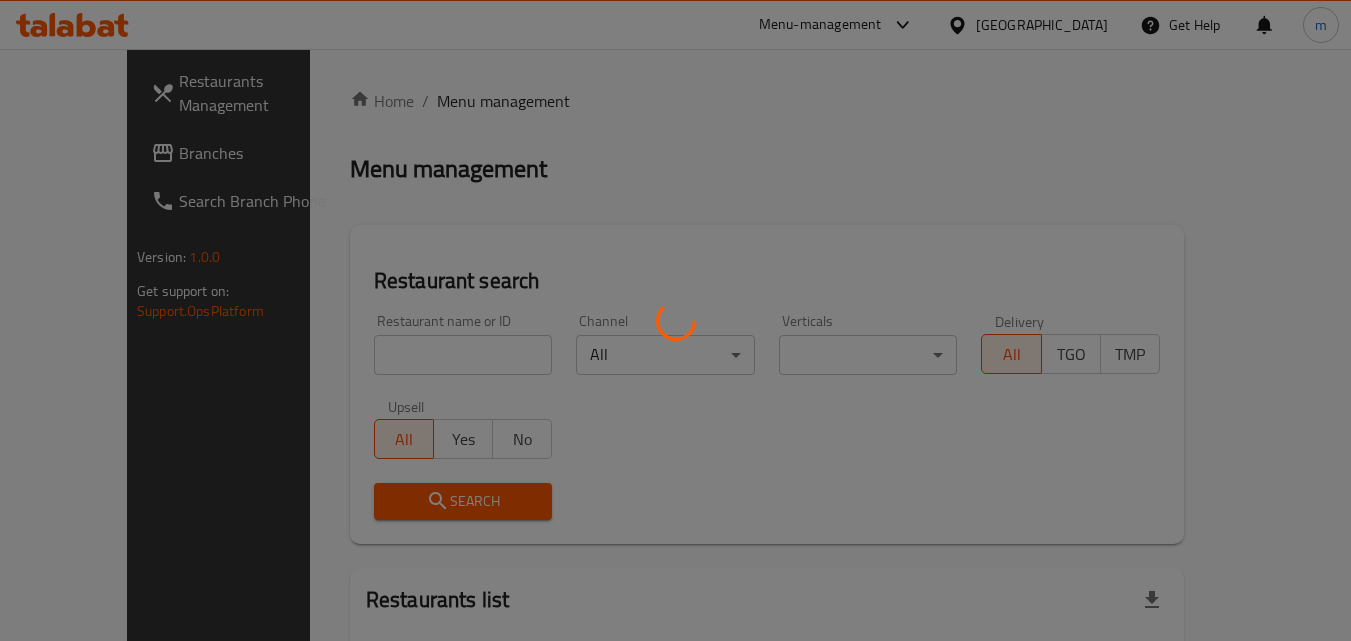 scroll, scrollTop: 0, scrollLeft: 0, axis: both 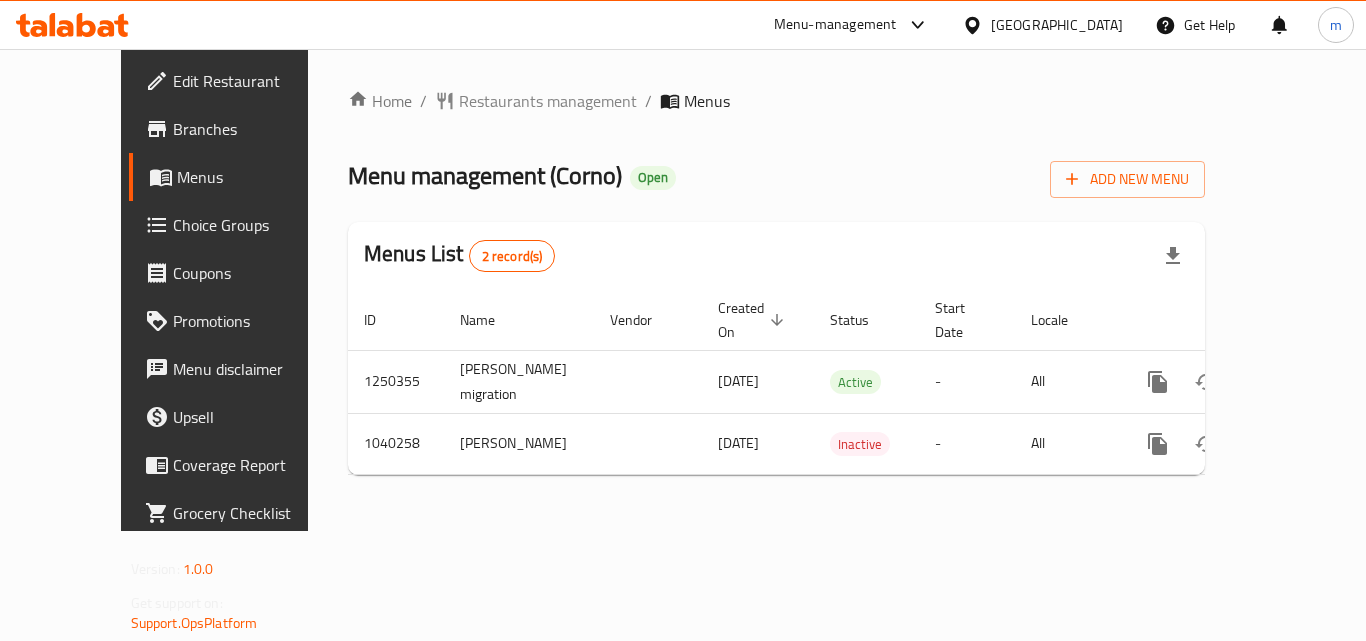 click on "Choice Groups" at bounding box center [253, 225] 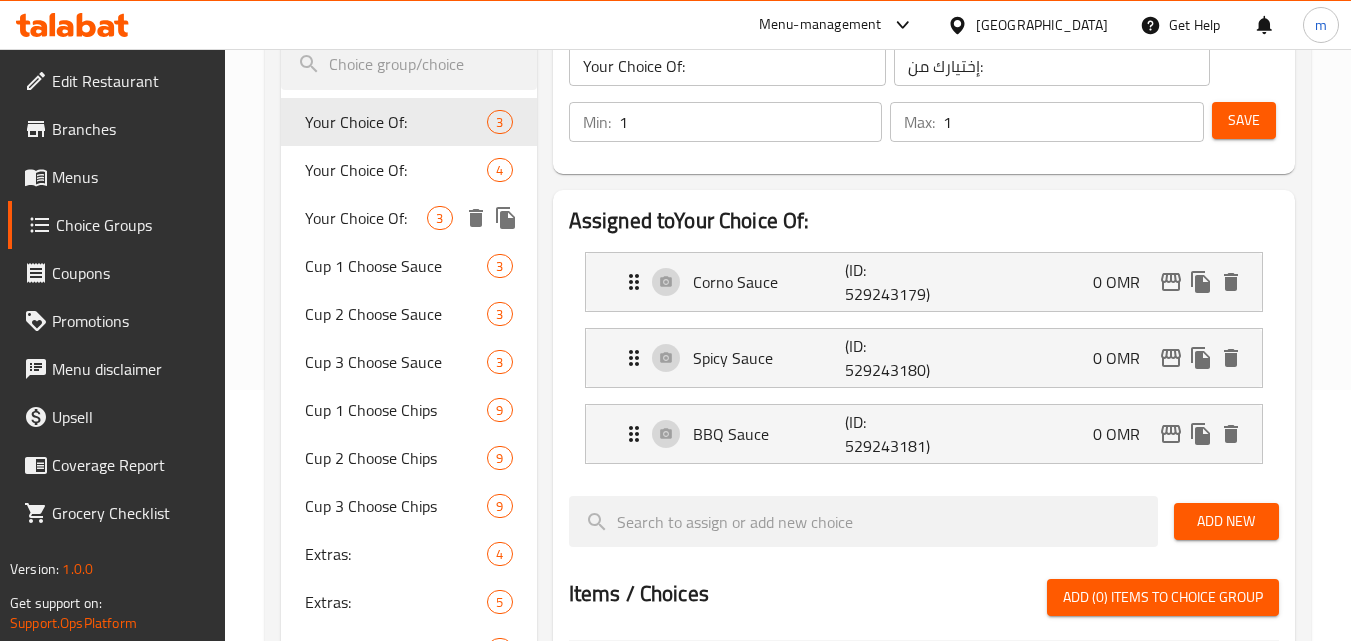 scroll, scrollTop: 300, scrollLeft: 0, axis: vertical 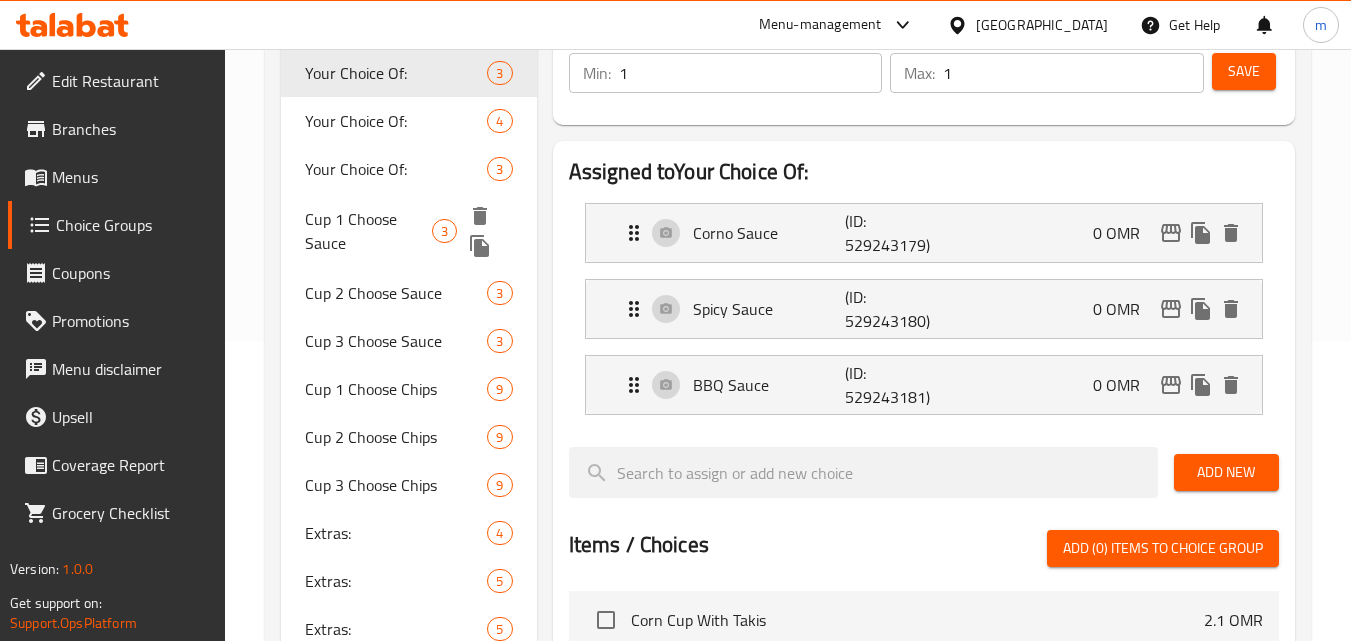 click on "Cup 1 Choose Sauce" at bounding box center [368, 231] 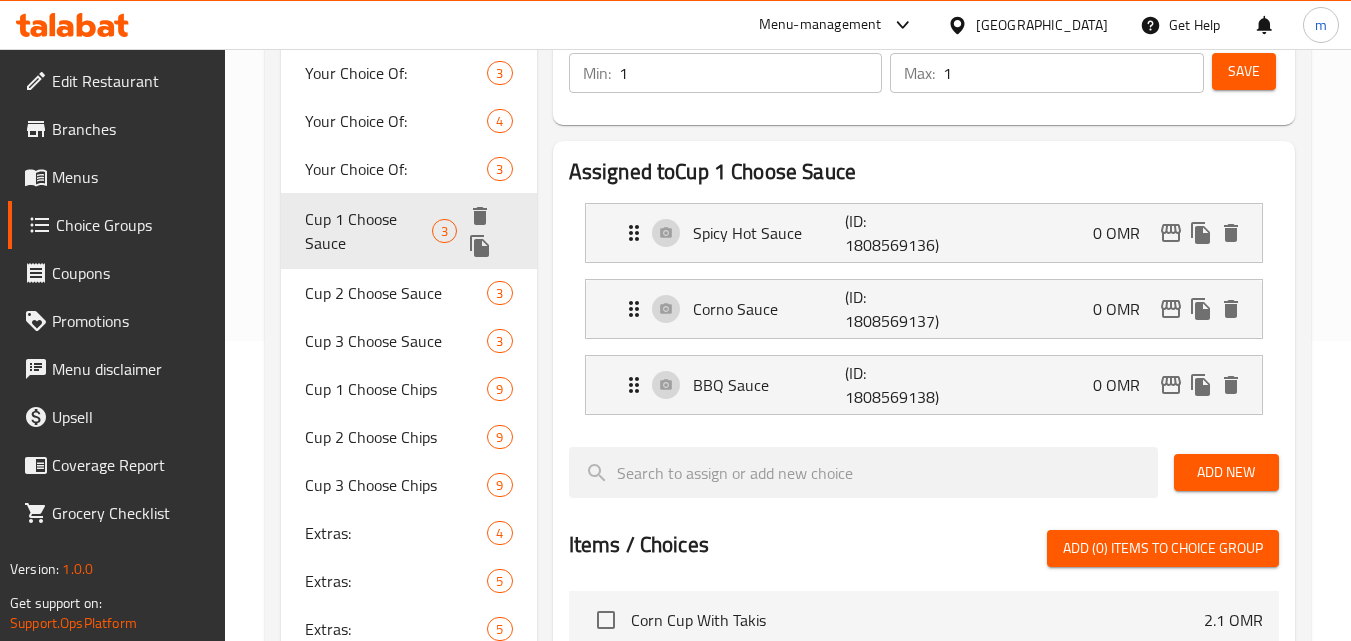 type on "Cup 1 Choose Sauce" 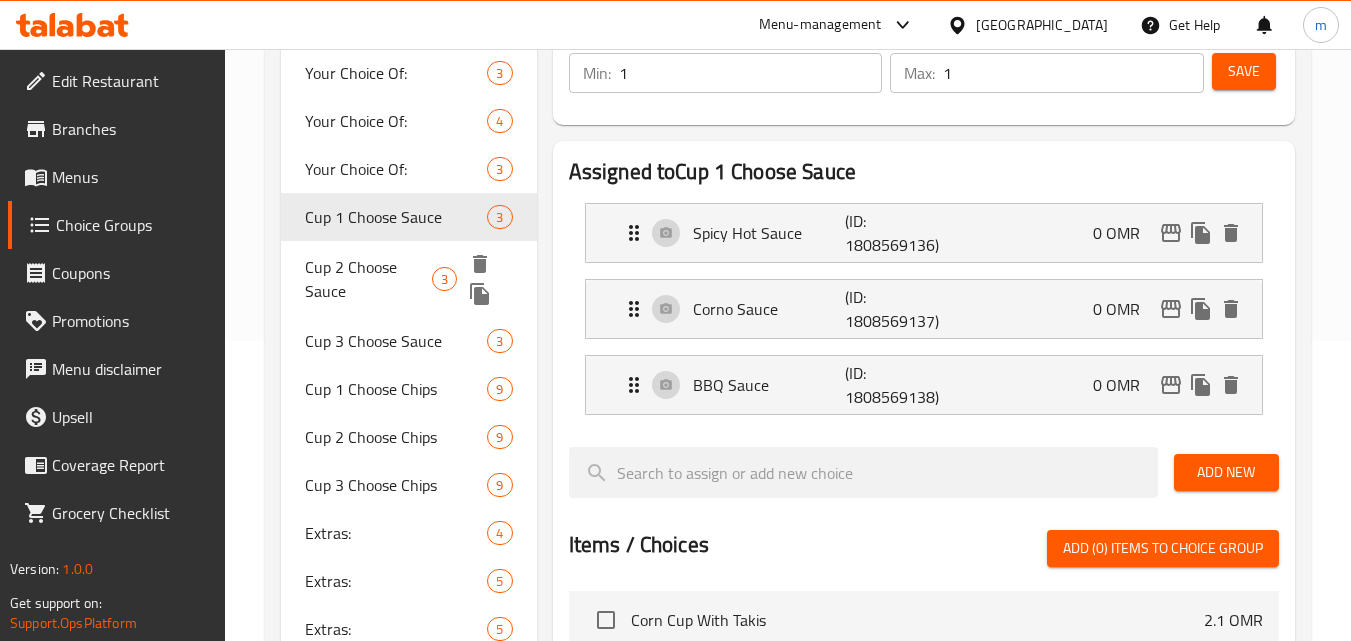 click on "Cup 2 Choose Sauce" at bounding box center (368, 279) 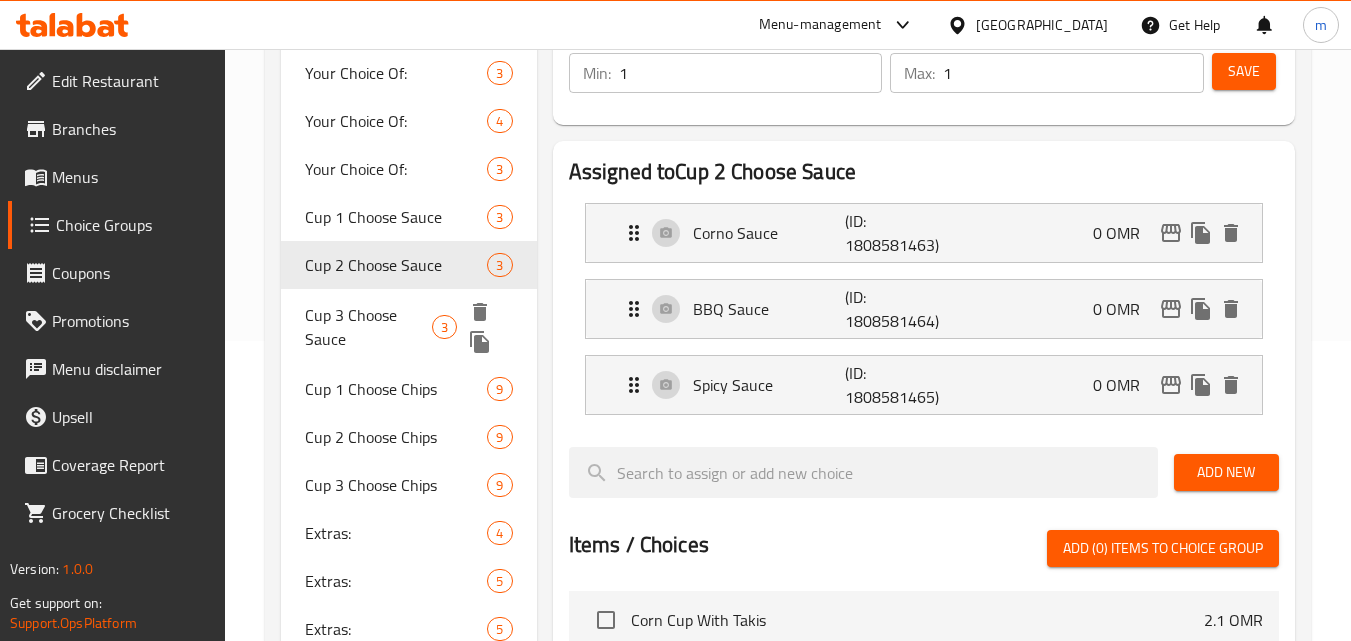 click on "Cup 3 Choose Sauce" at bounding box center [368, 327] 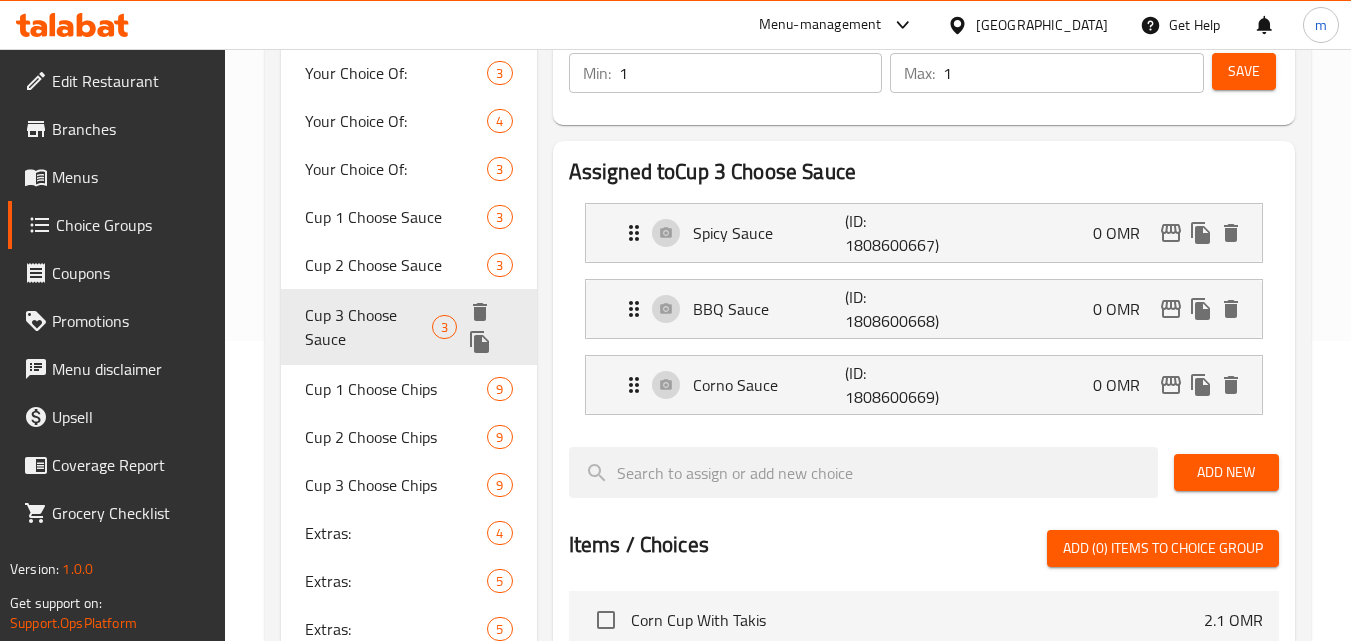 type on "Cup 3 Choose Sauce" 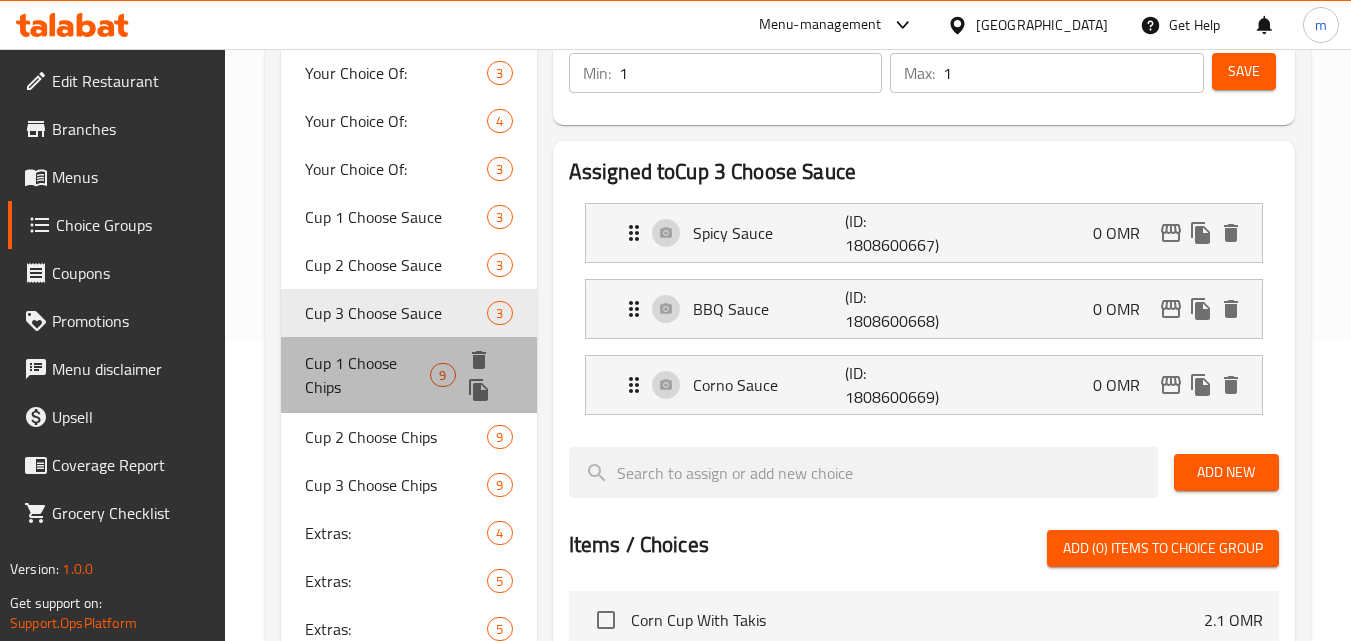 click on "Cup 1 Choose Chips" at bounding box center [367, 375] 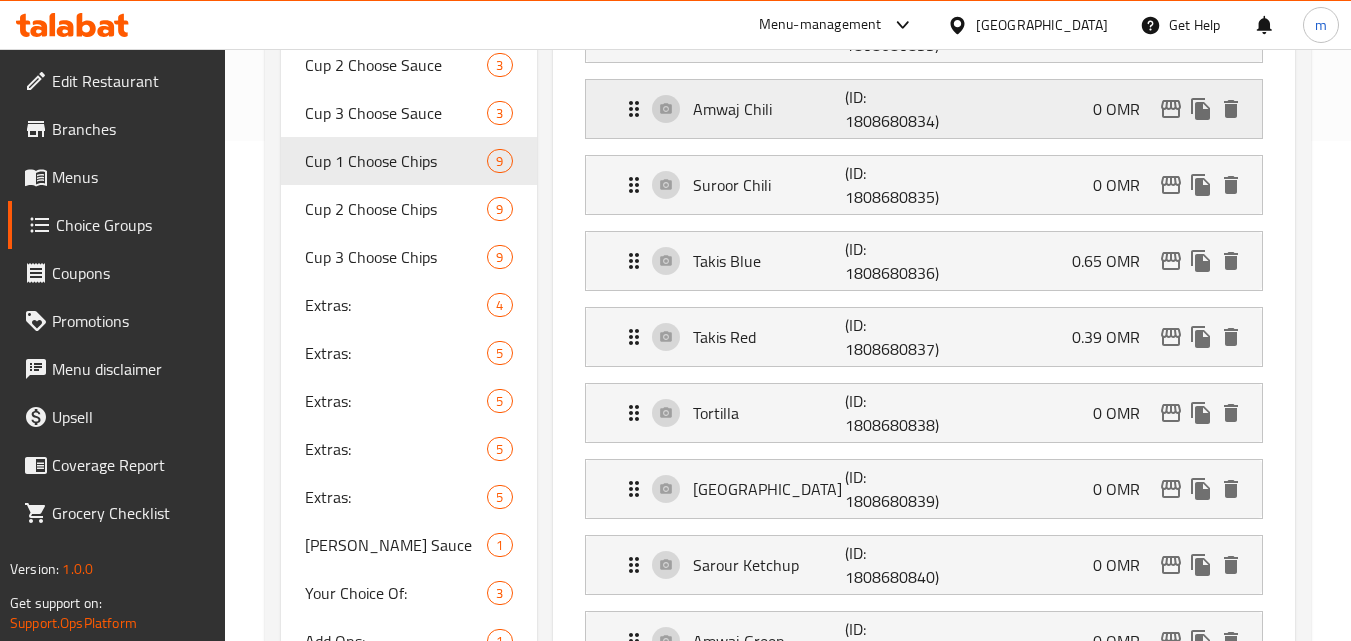 scroll, scrollTop: 600, scrollLeft: 0, axis: vertical 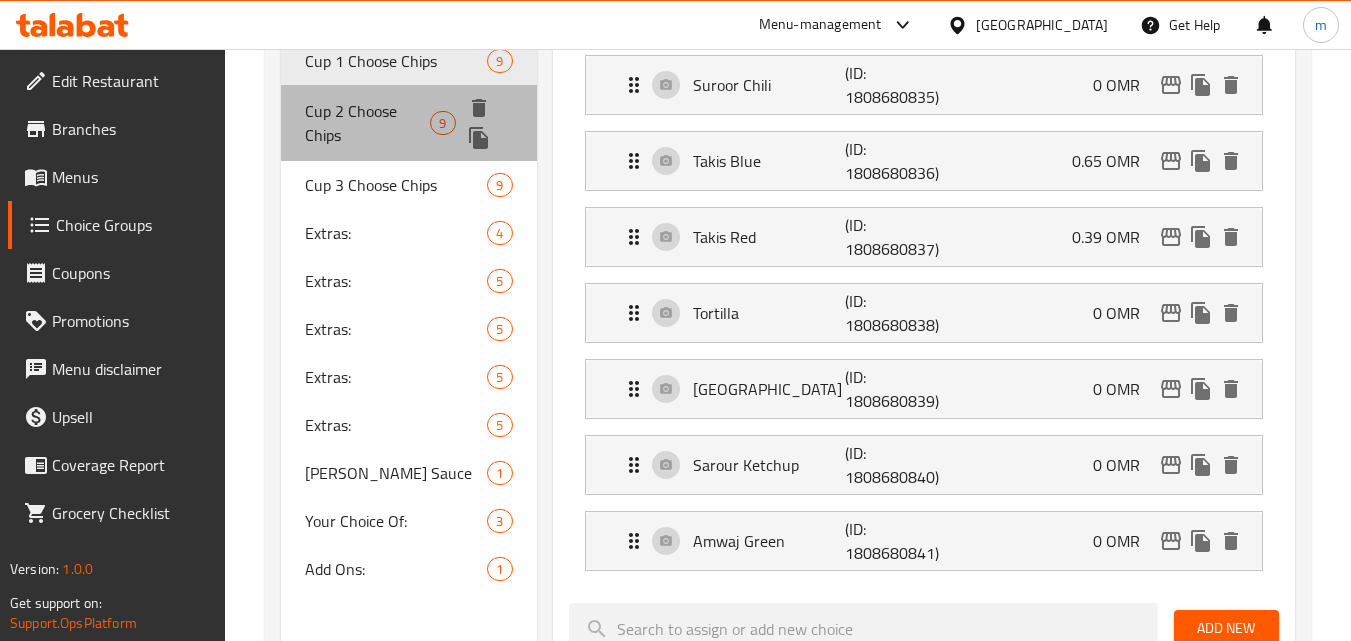 click on "Cup 2 Choose Chips" at bounding box center [367, 123] 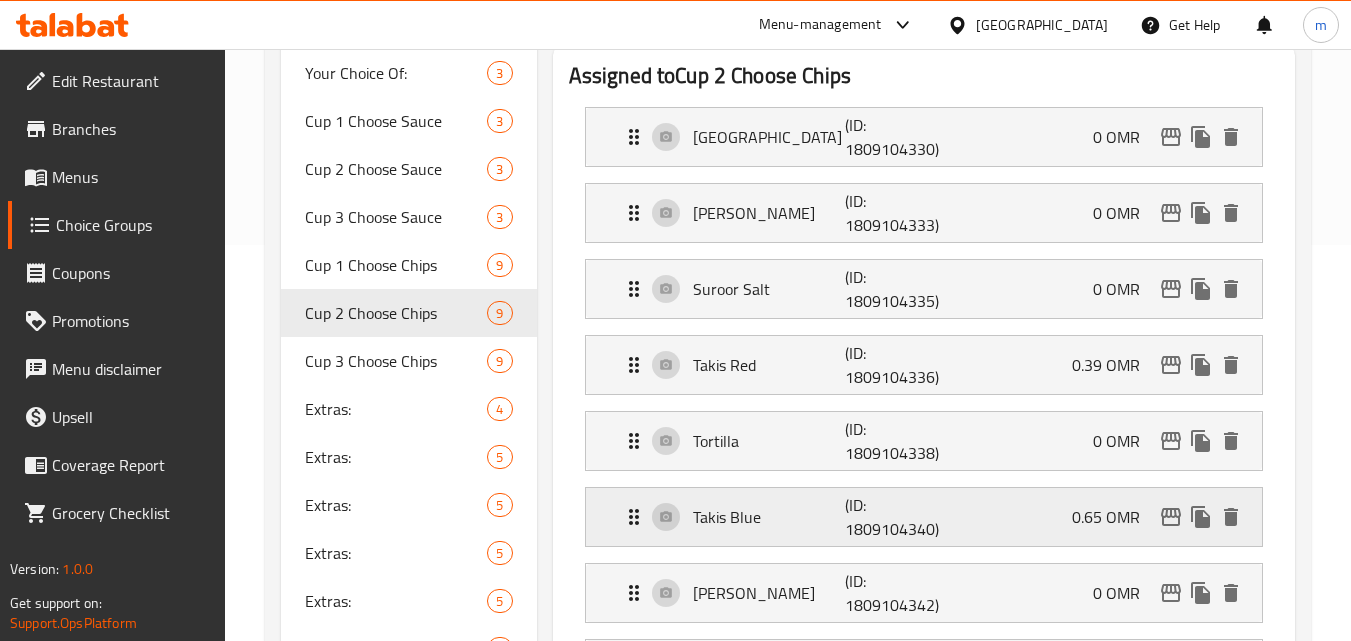 scroll, scrollTop: 400, scrollLeft: 0, axis: vertical 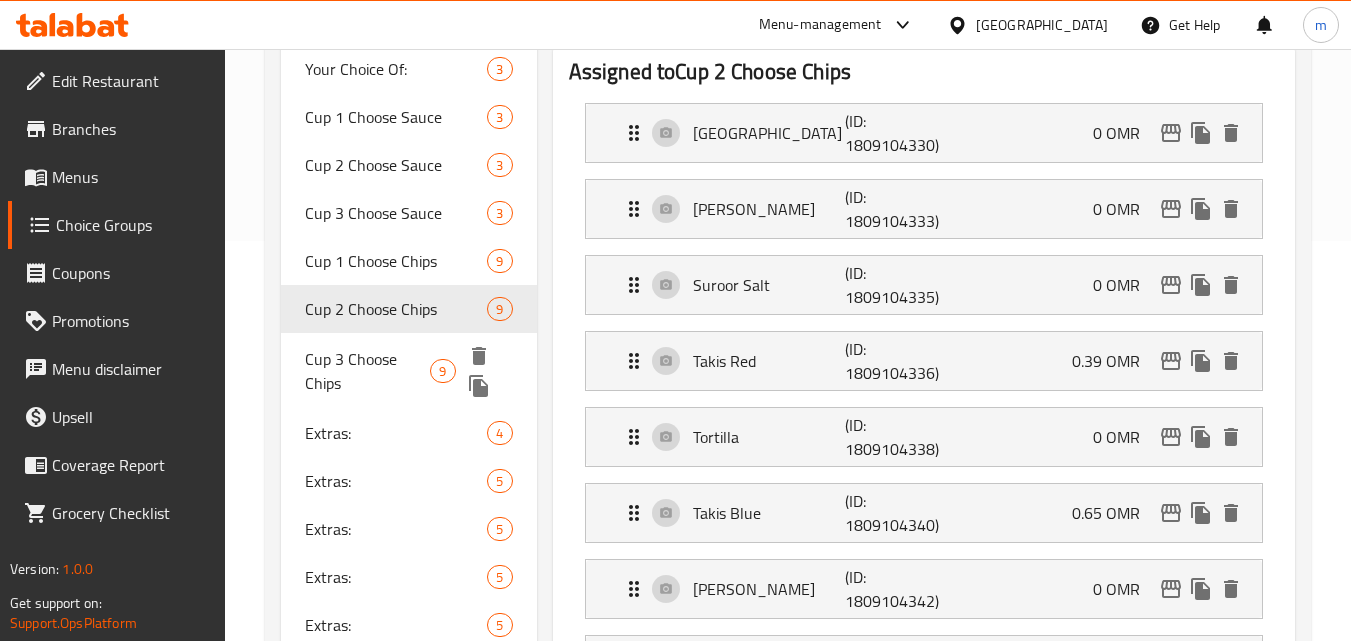 click on "Cup 3 Choose Chips" at bounding box center (367, 371) 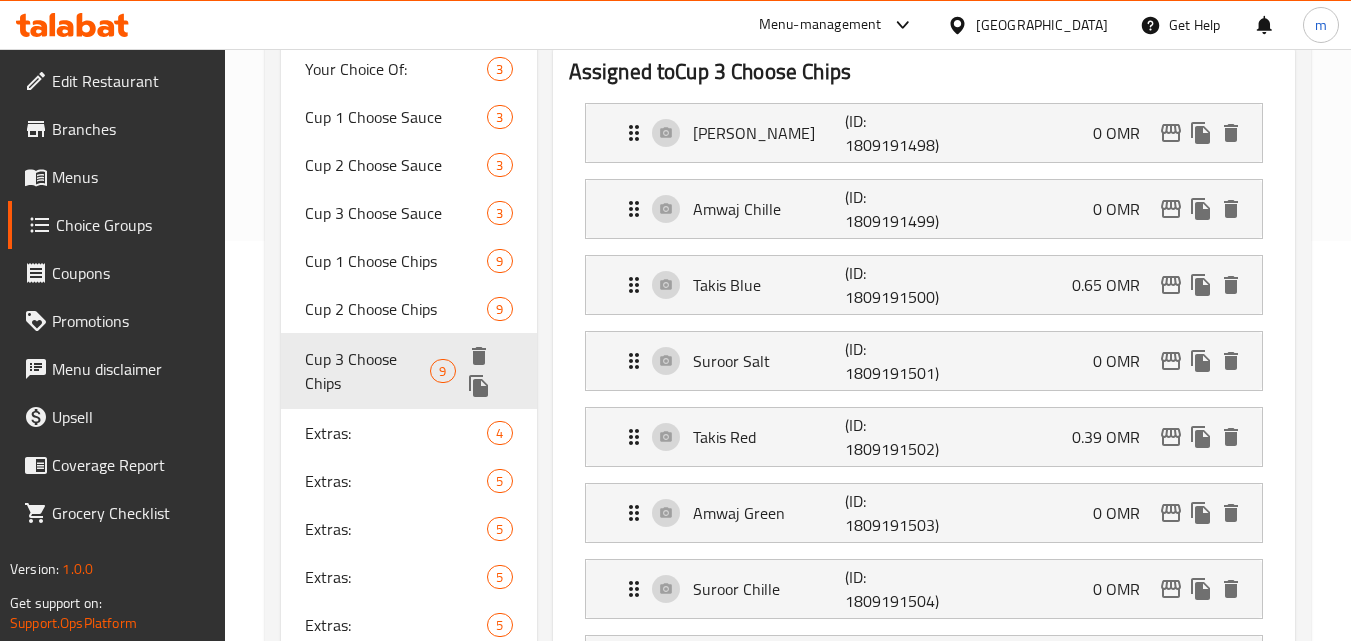 type on "Cup 3 Choose Chips" 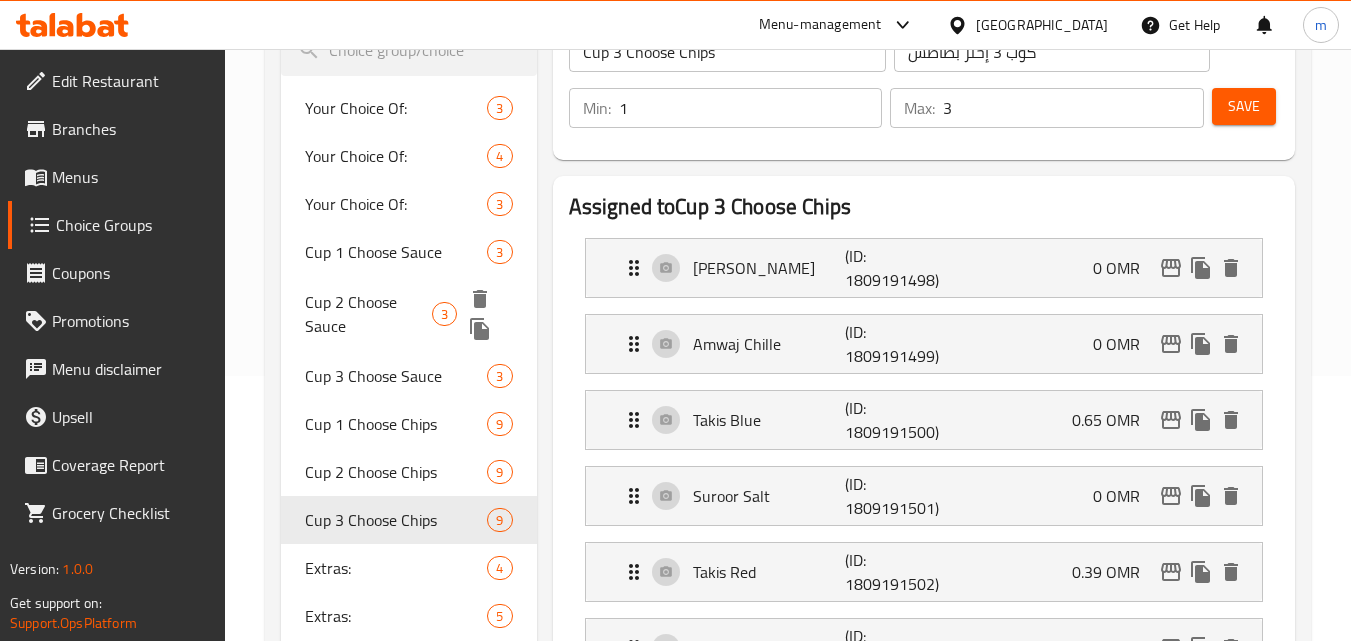 scroll, scrollTop: 300, scrollLeft: 0, axis: vertical 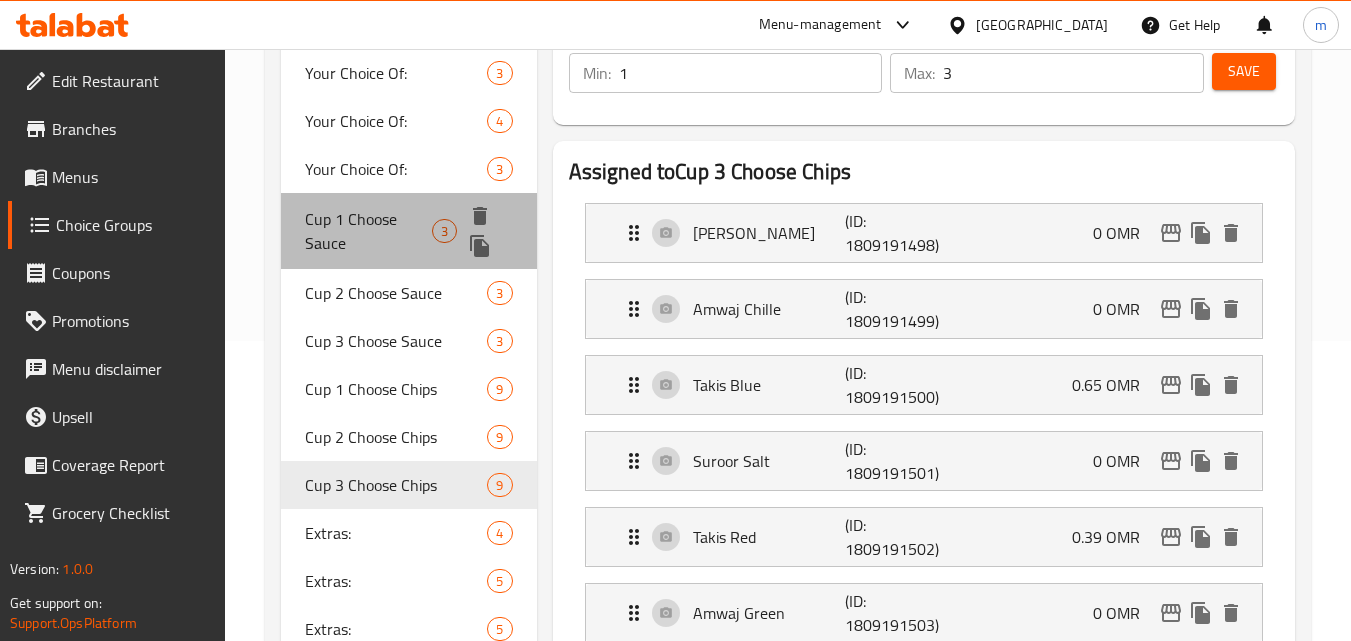 click on "Cup 1 Choose Sauce" at bounding box center (368, 231) 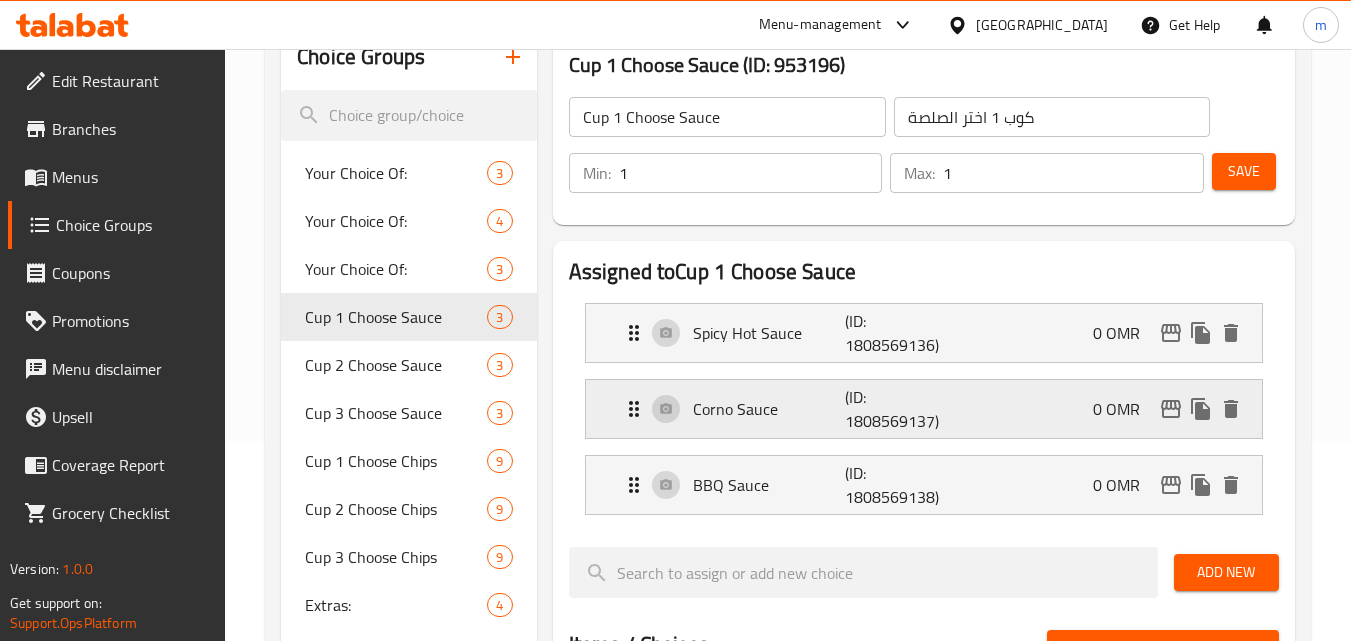 scroll, scrollTop: 300, scrollLeft: 0, axis: vertical 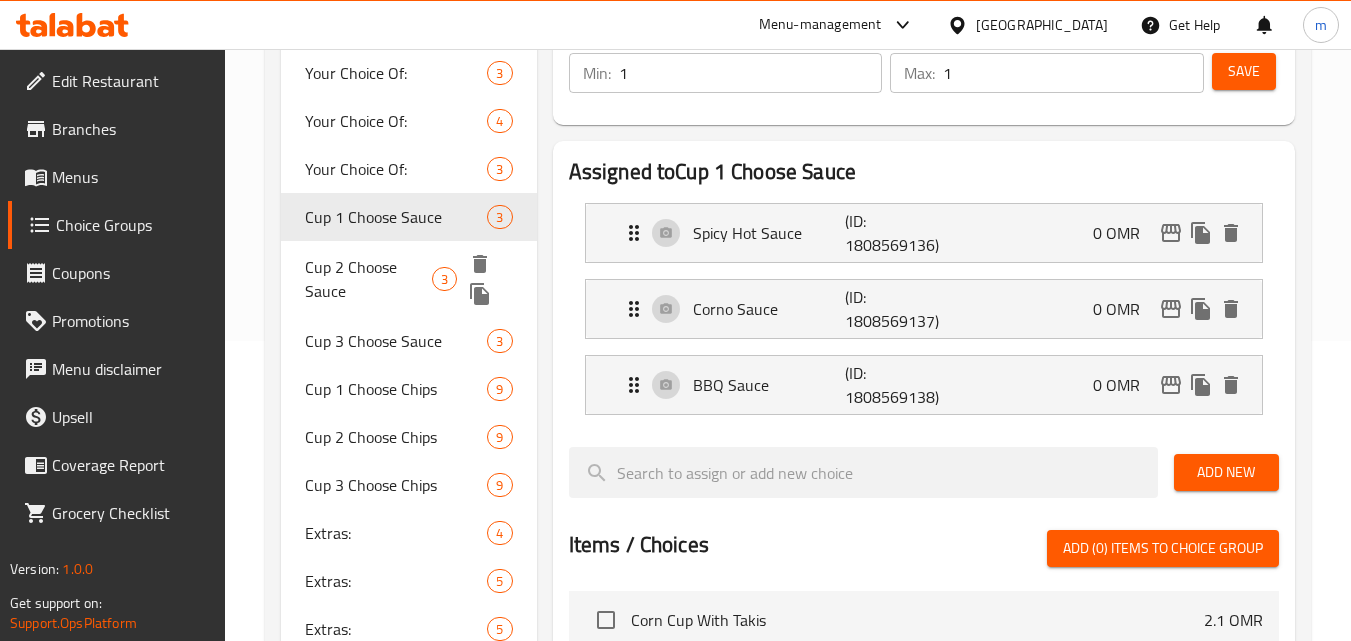 click on "Cup 2 Choose Sauce" at bounding box center [368, 279] 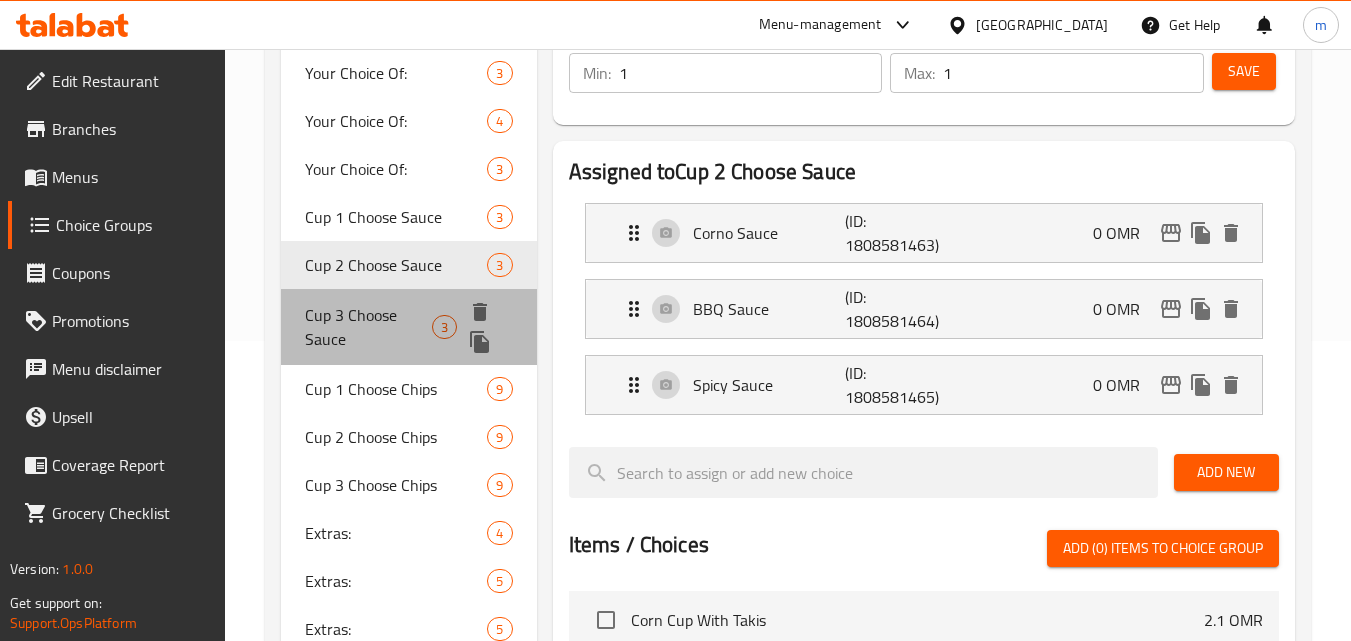 click on "Cup 3 Choose Sauce" at bounding box center (368, 327) 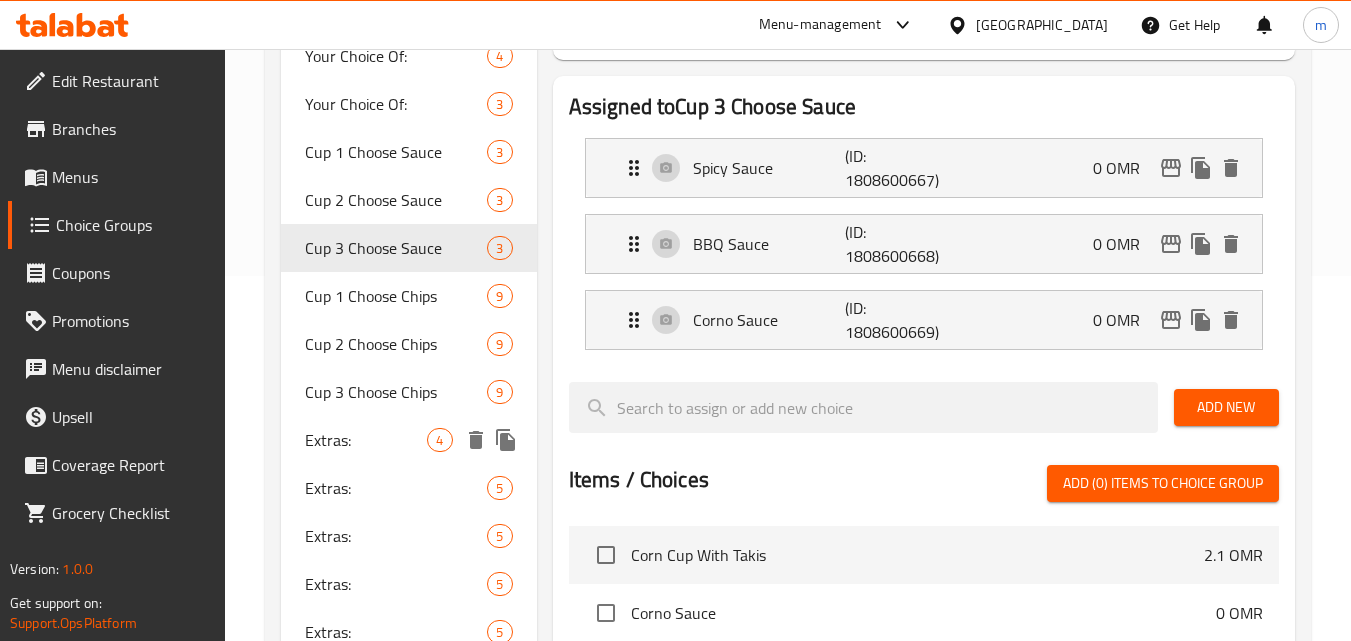 scroll, scrollTop: 400, scrollLeft: 0, axis: vertical 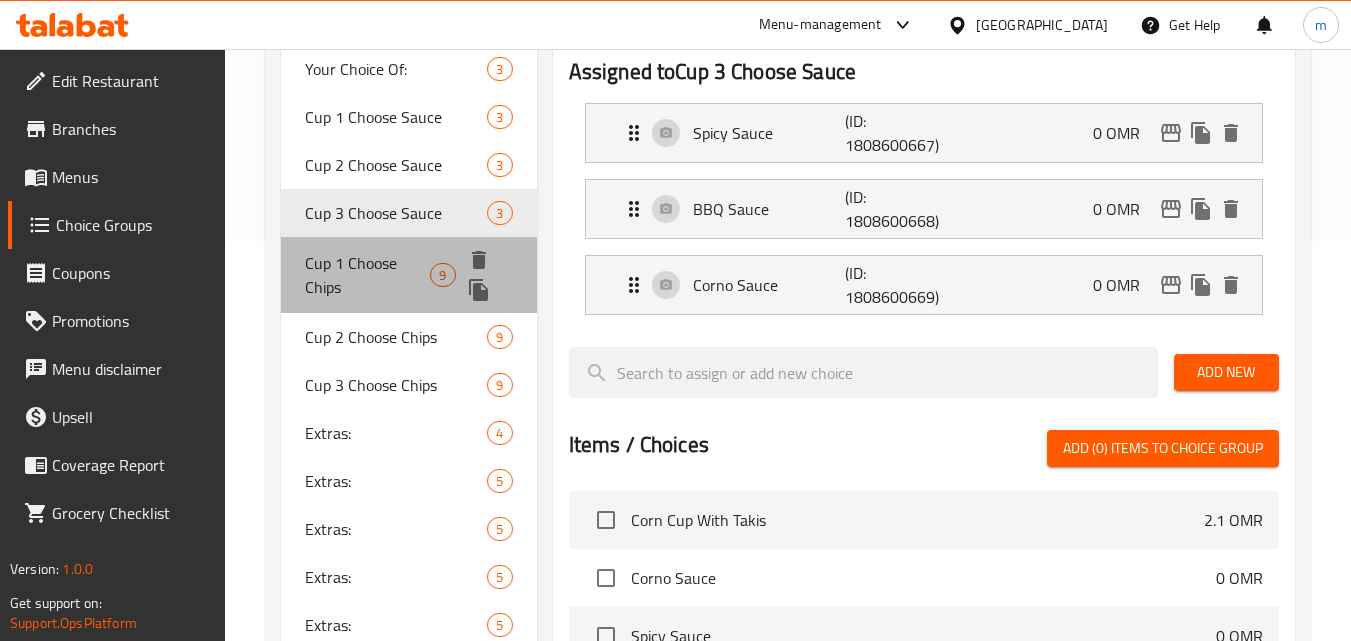 click on "Cup 1 Choose Chips" at bounding box center (367, 275) 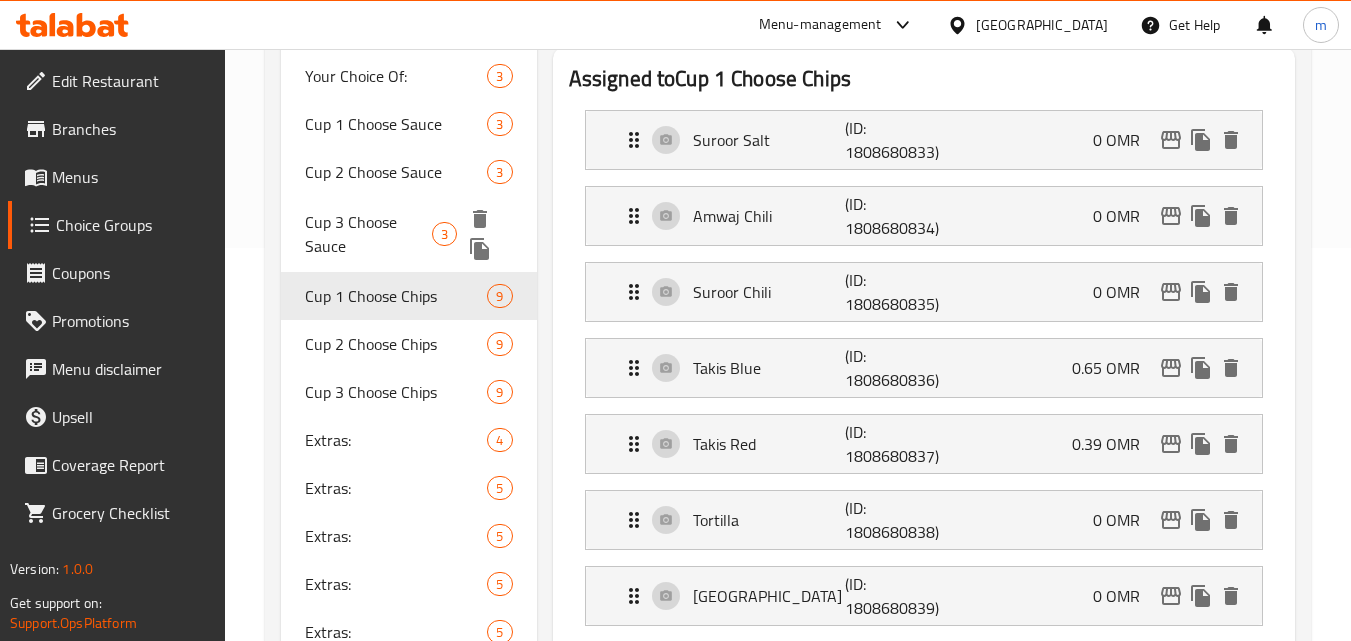 scroll, scrollTop: 400, scrollLeft: 0, axis: vertical 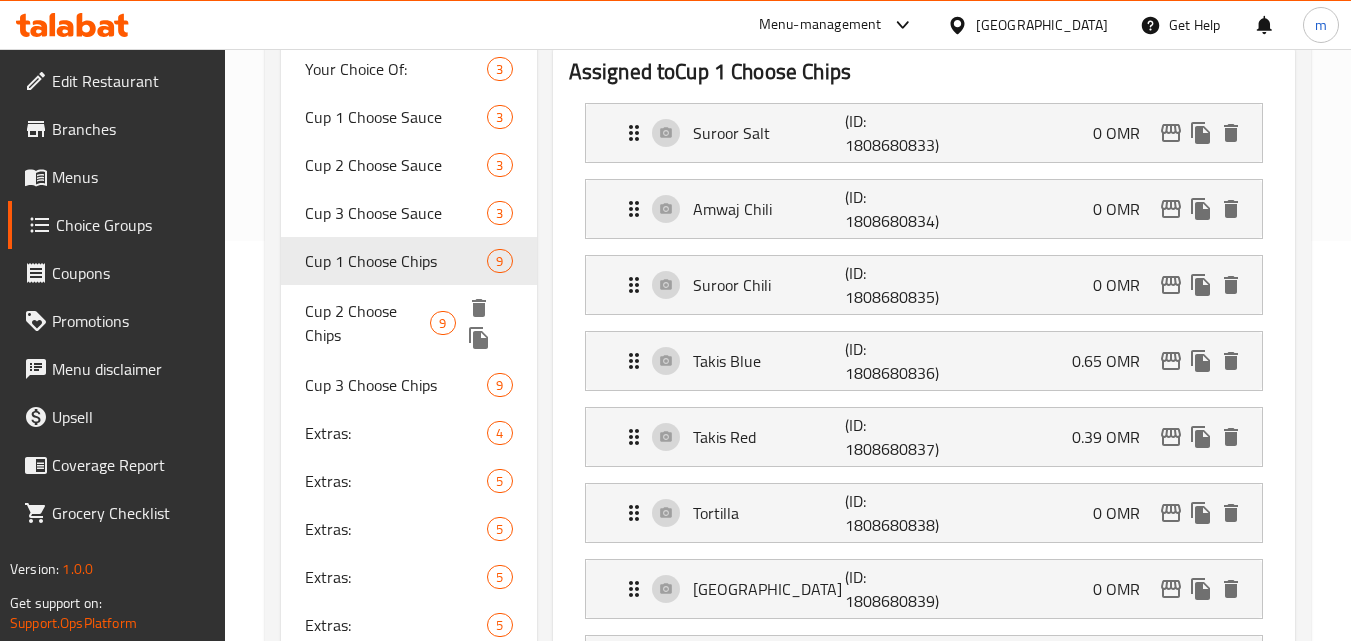 click on "Cup 2 Choose Chips" at bounding box center (367, 323) 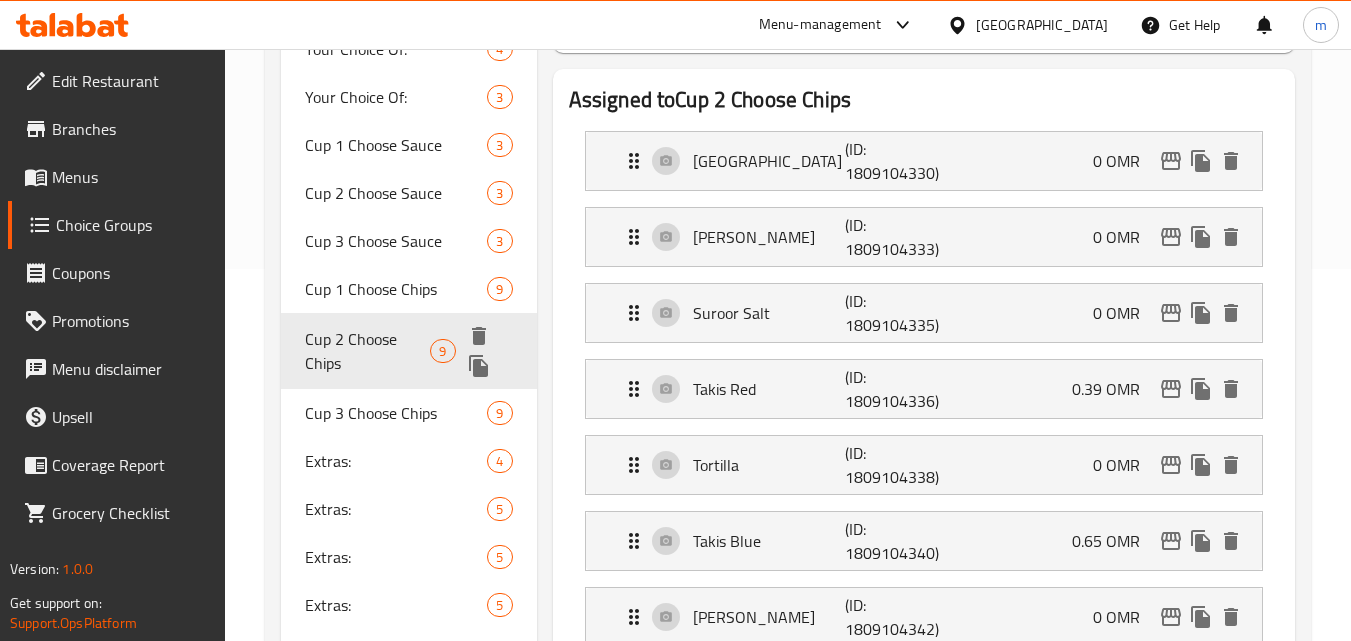 scroll, scrollTop: 400, scrollLeft: 0, axis: vertical 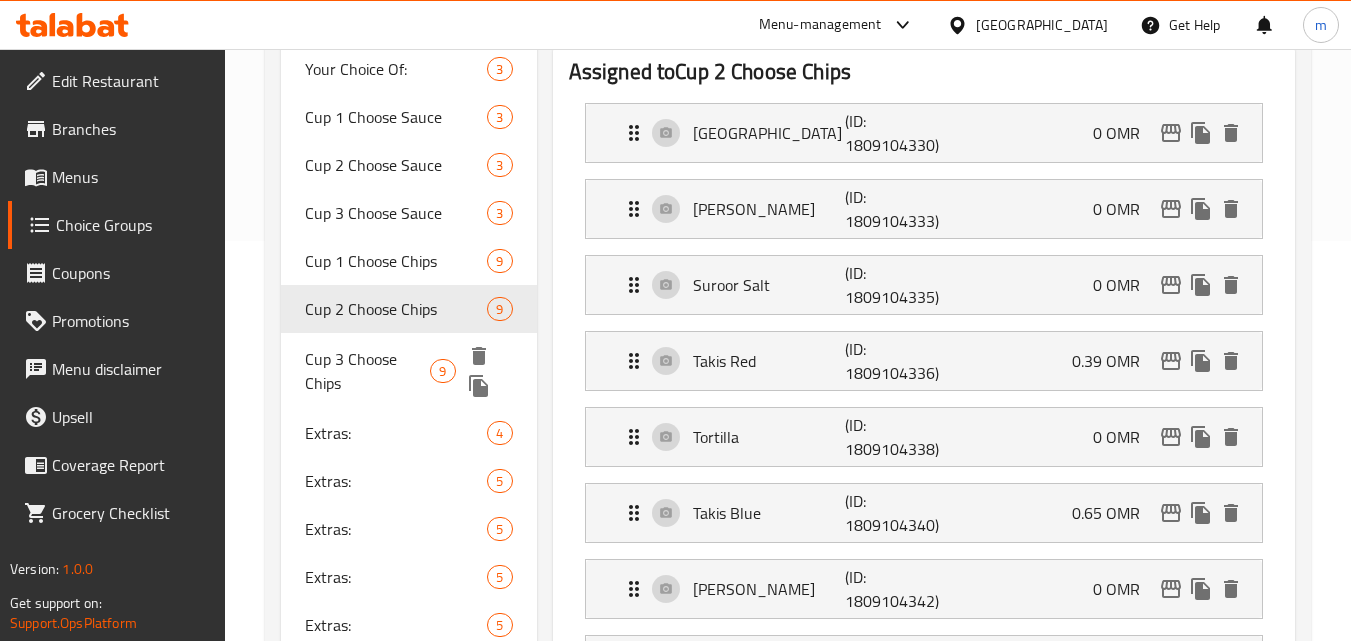 click on "Cup 3 Choose Chips" at bounding box center [367, 371] 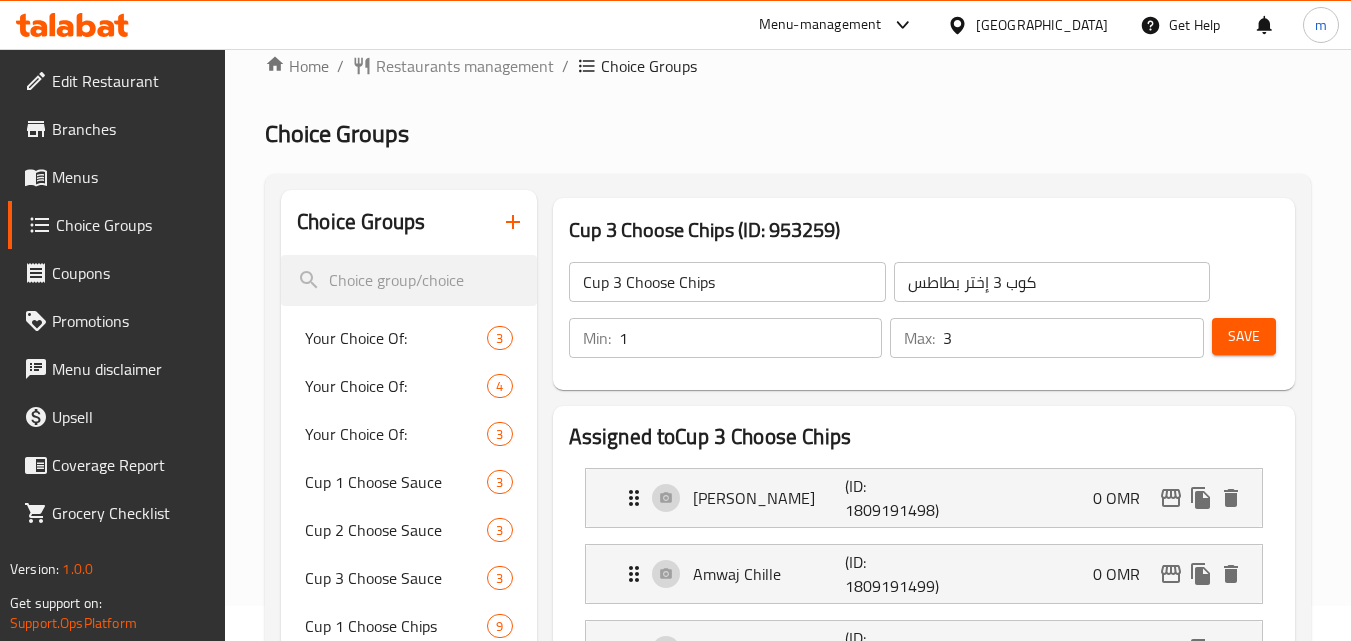 scroll, scrollTop: 0, scrollLeft: 0, axis: both 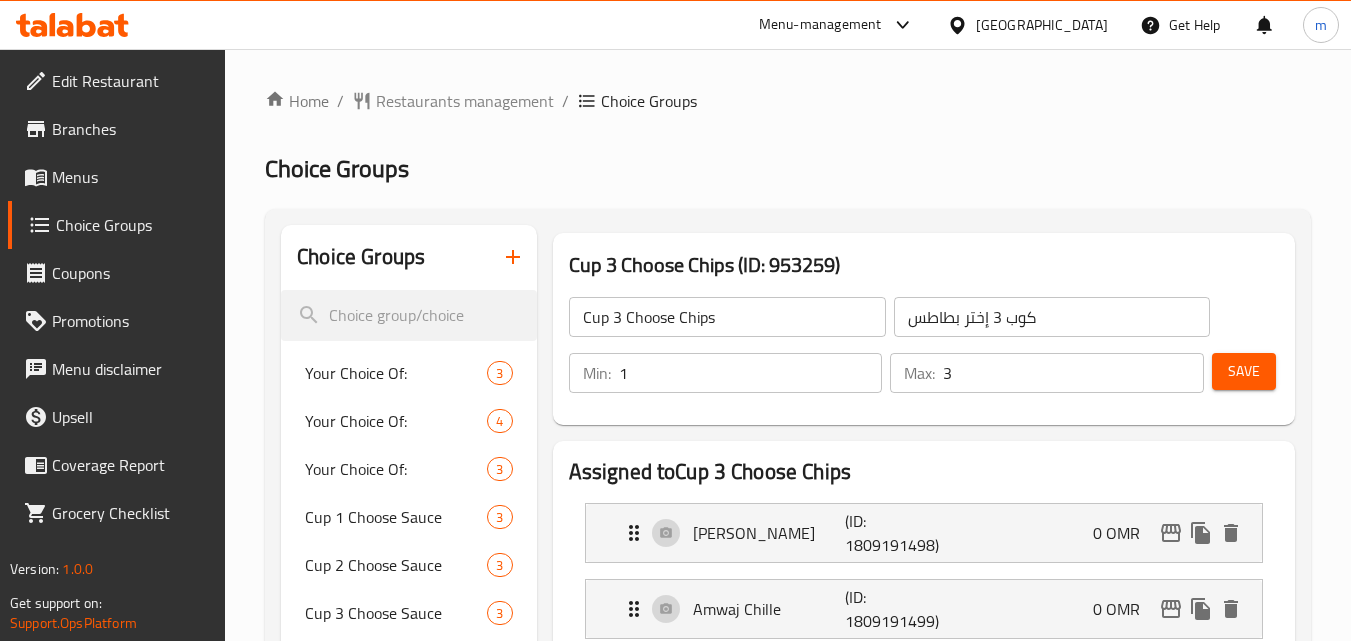 click on "Home / Restaurants management / Choice Groups Choice Groups Choice Groups Your Choice Of: 3 Your Choice Of: 4 Your Choice Of: 3 Cup 1 Choose Sauce 3 Cup 2 Choose Sauce 3 Cup 3 Choose Sauce 3 Cup 1 Choose Chips 9 Cup 2 Choose Chips 9 Cup 3 Choose Chips 9 Extras: 4 Extras: 5 Extras: 5 Extras: 5 Extras: 5 Coose Sauce 1 Your Choice Of: 3 Add Ons: 1 Cup 3 Choose Chips (ID: 953259) Cup 3 Choose Chips ​ كوب 3 إختر بطاطس ​ Min: 1 ​ Max: 3 ​ Save Assigned to  Cup 3 Choose Chips Suroor Kechup (ID: 1809191498) 0 OMR Name (En) Suroor Kechup Name (En) Name (Ar) سرور كاتشب Name (Ar) Price OMR 0 Price Status Amwaj Chille (ID: 1809191499) 0 OMR Name (En) Amwaj Chille Name (En) Name (Ar) أمواج حار Name (Ar) Price OMR 0 Price Status Takis Blue (ID: 1809191500) 0.65 OMR Name (En) Takis Blue Name (En) Name (Ar) تاكيز أزرق Name (Ar) Price OMR 0.65 Price Status Suroor Salt (ID: 1809191501) 0 OMR Name (En) Suroor Salt Name (En) Name (Ar) سرور ملح Name (Ar) Price OMR 0 Price Price" at bounding box center [788, 996] 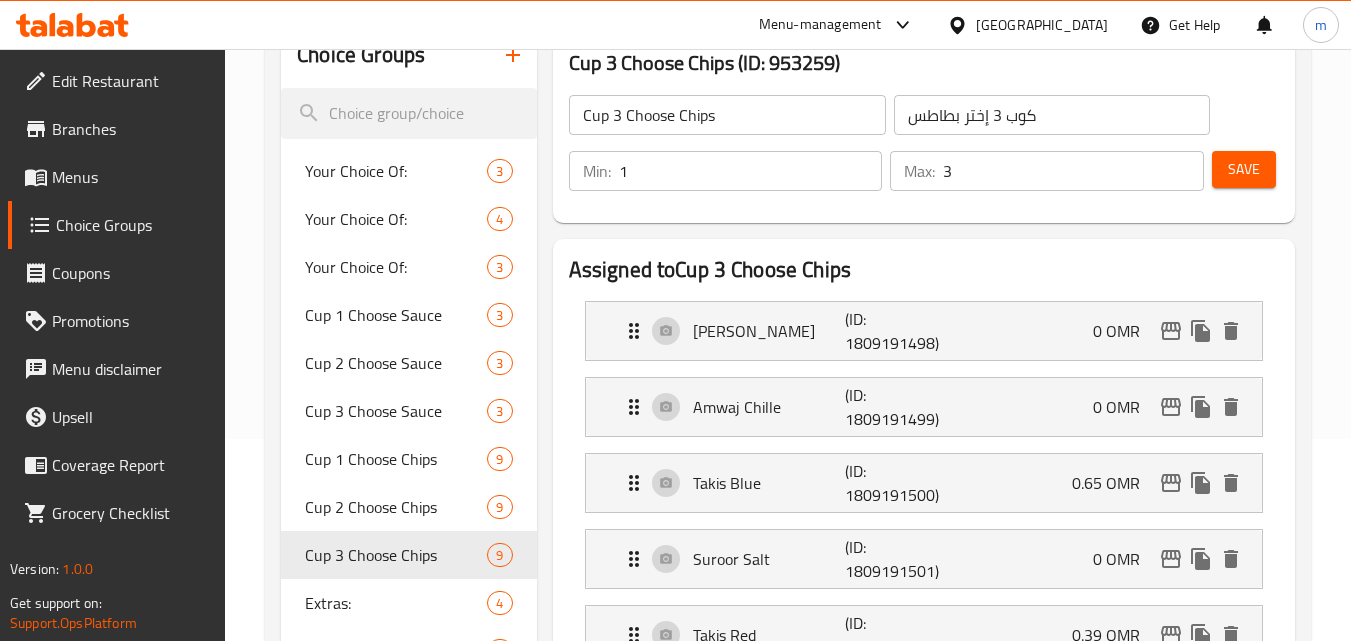scroll, scrollTop: 200, scrollLeft: 0, axis: vertical 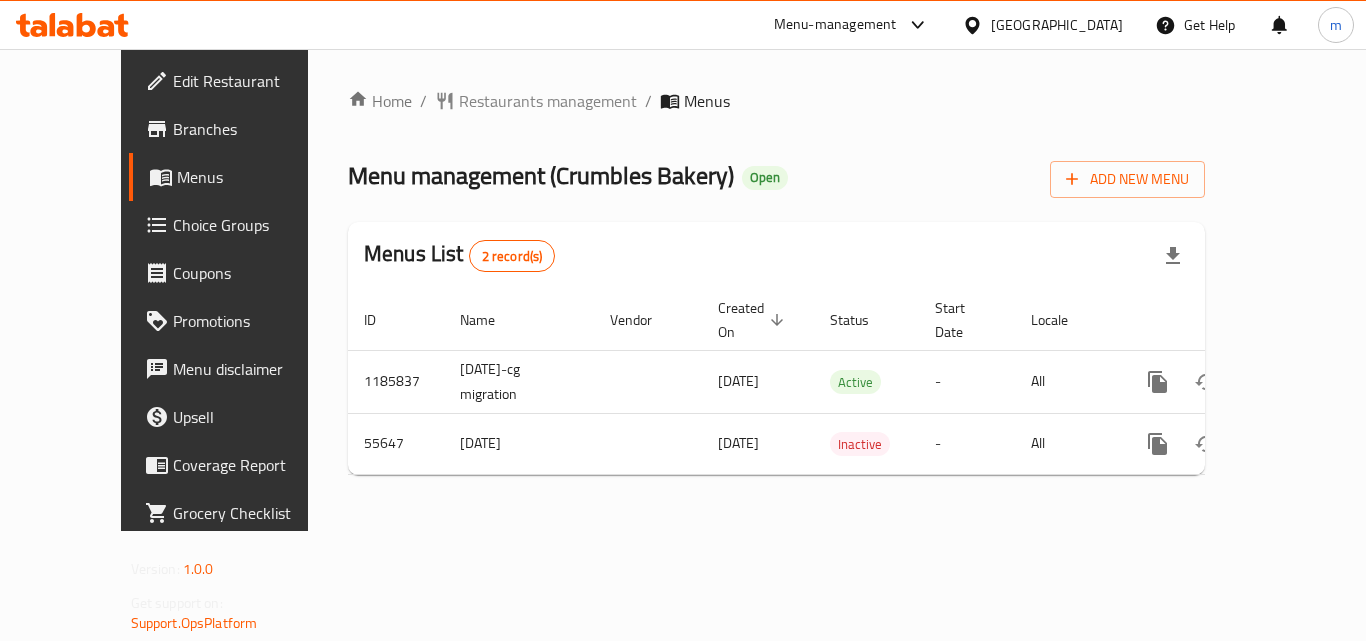 click 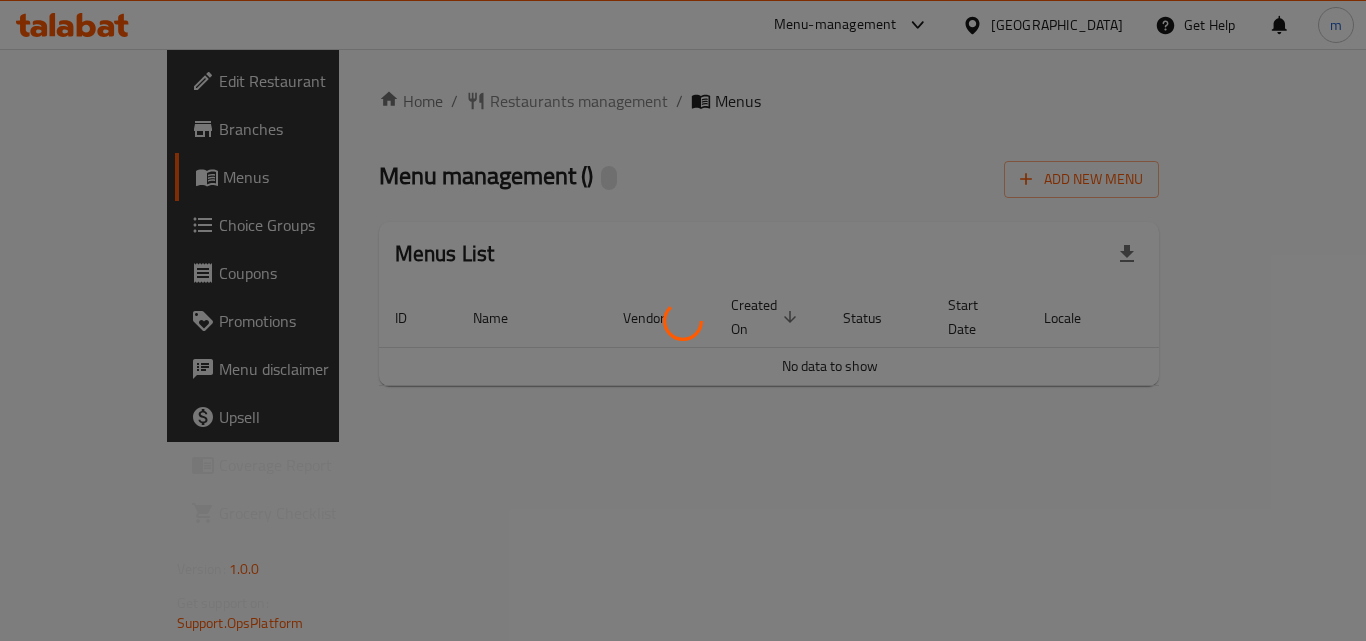 scroll, scrollTop: 0, scrollLeft: 0, axis: both 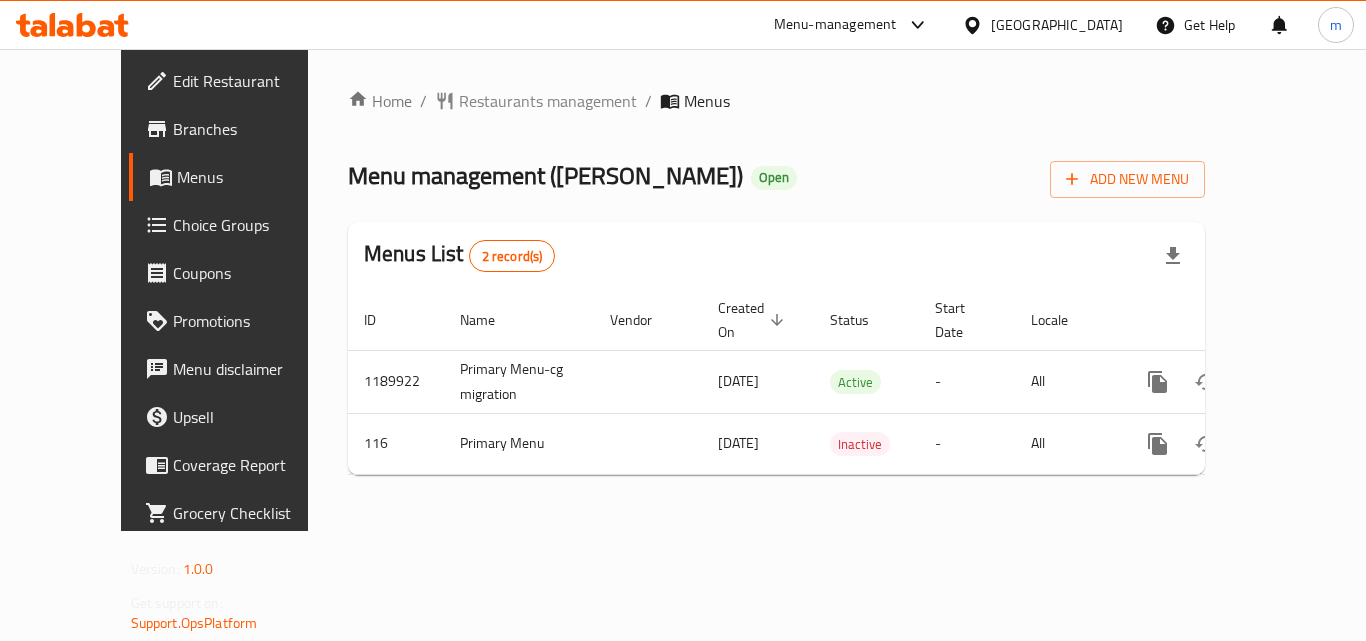 click at bounding box center (72, 25) 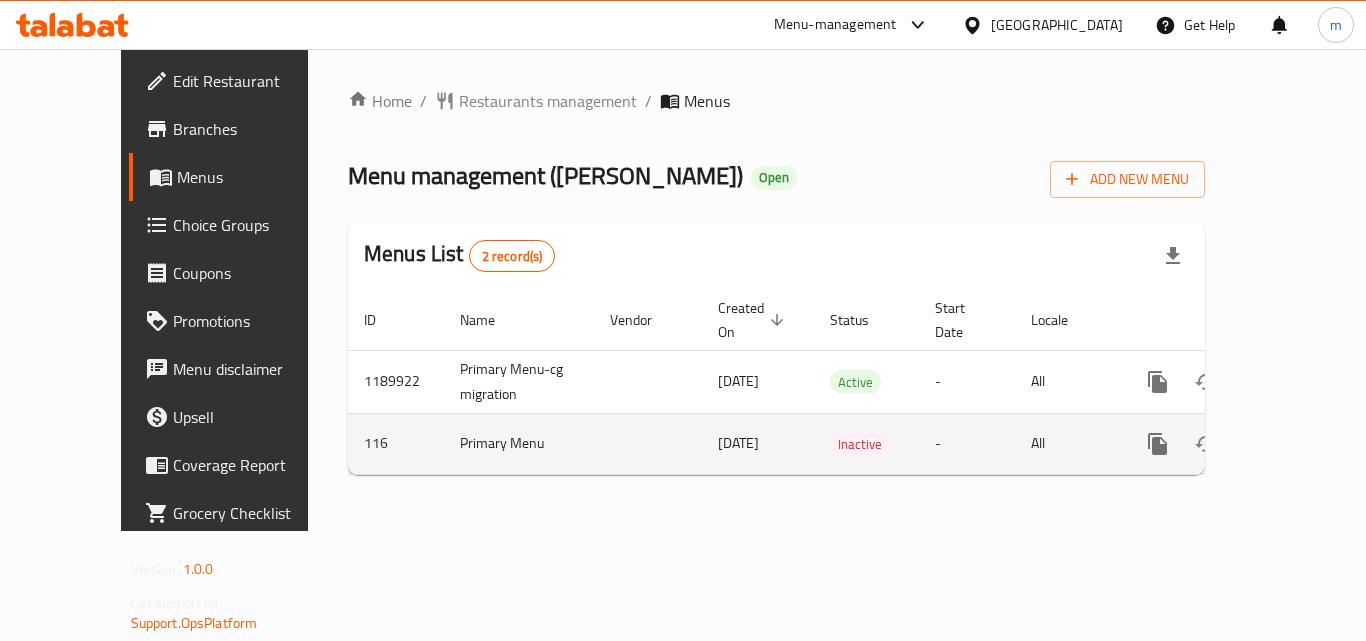 click on "23/06/2011" at bounding box center [758, 443] 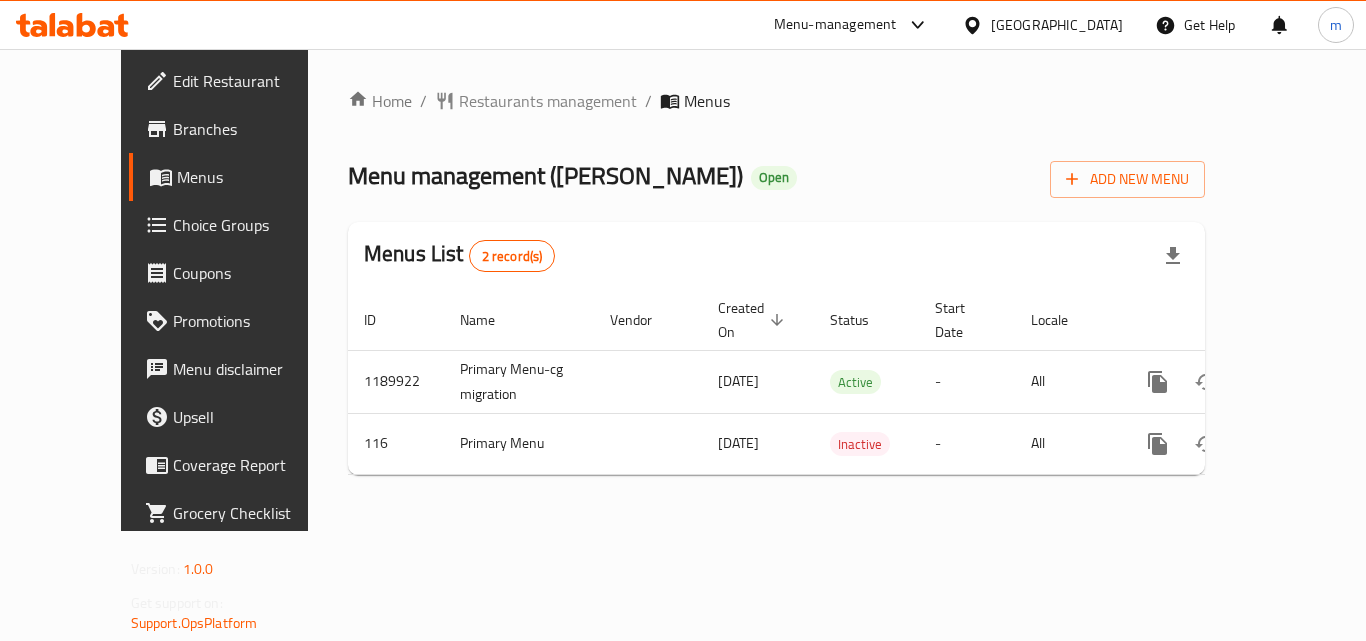 click 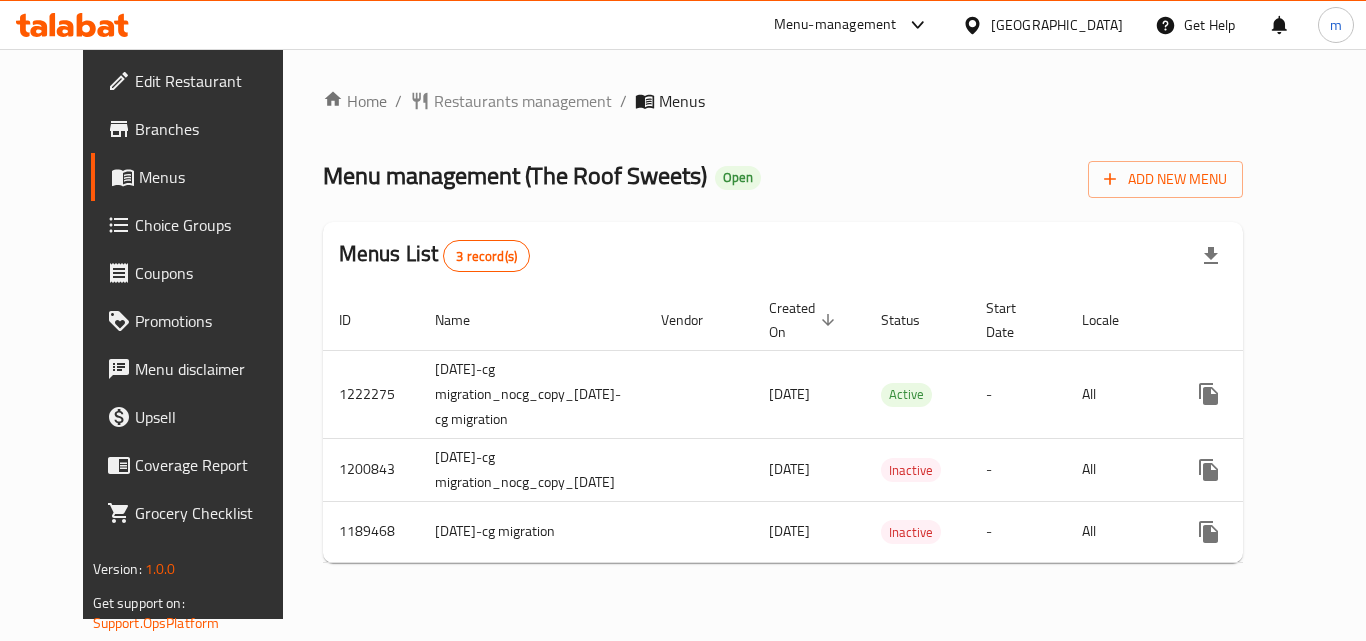 scroll, scrollTop: 0, scrollLeft: 0, axis: both 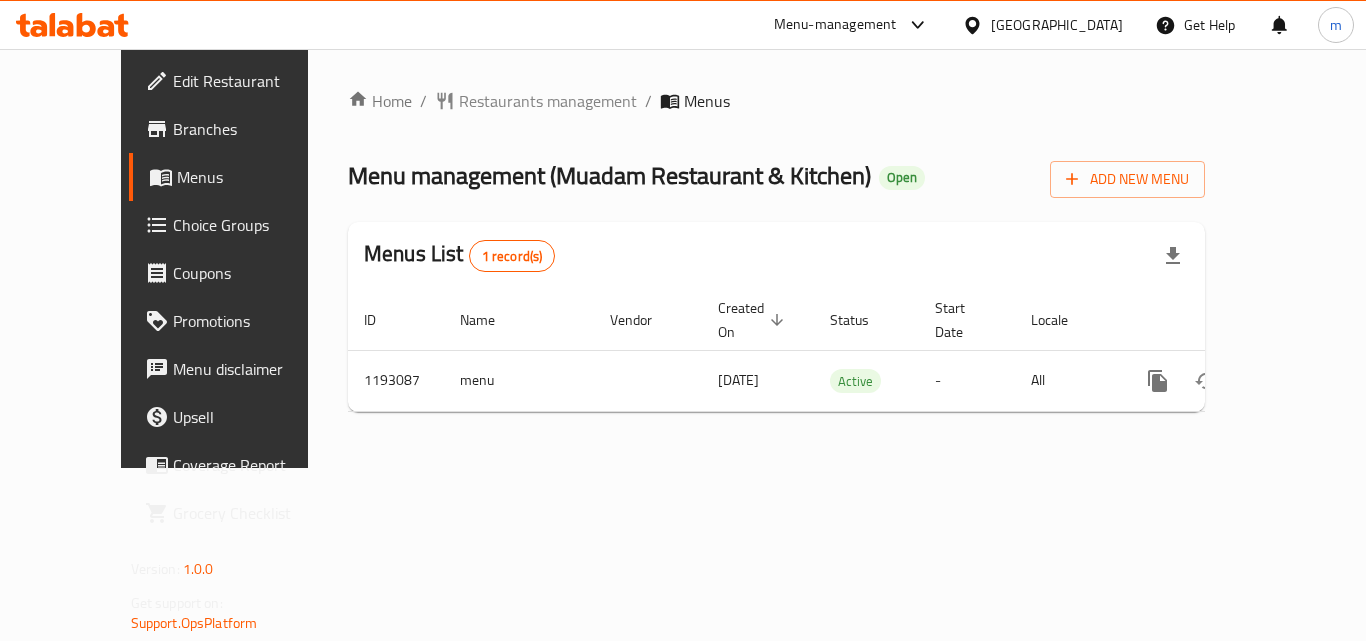 click 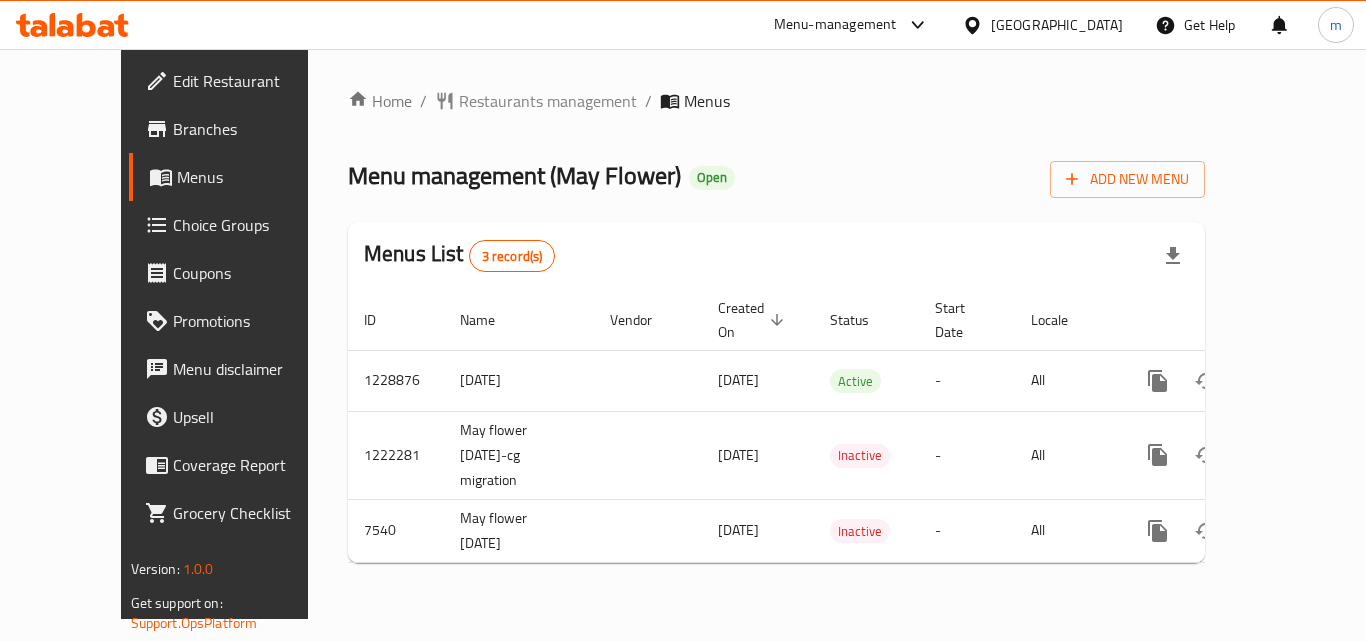 scroll, scrollTop: 0, scrollLeft: 0, axis: both 